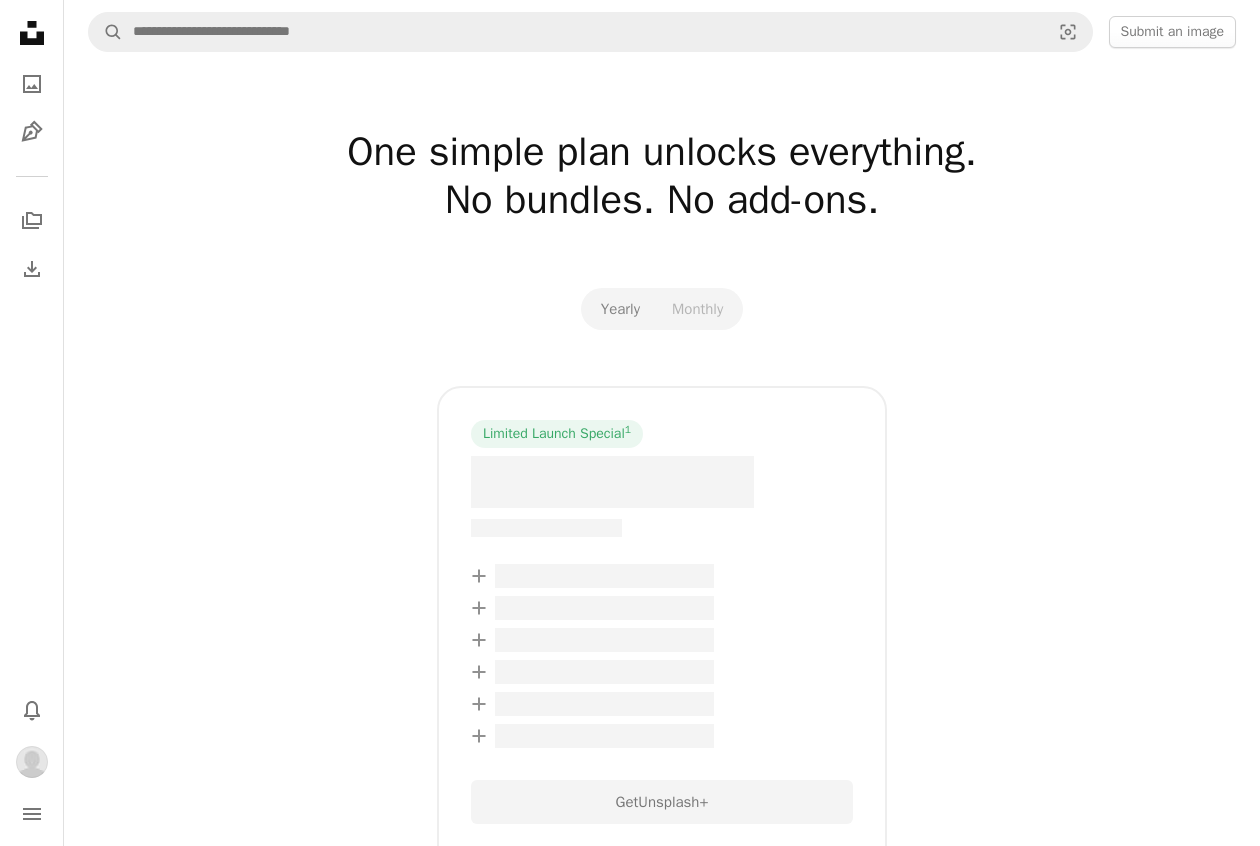 scroll, scrollTop: 0, scrollLeft: 0, axis: both 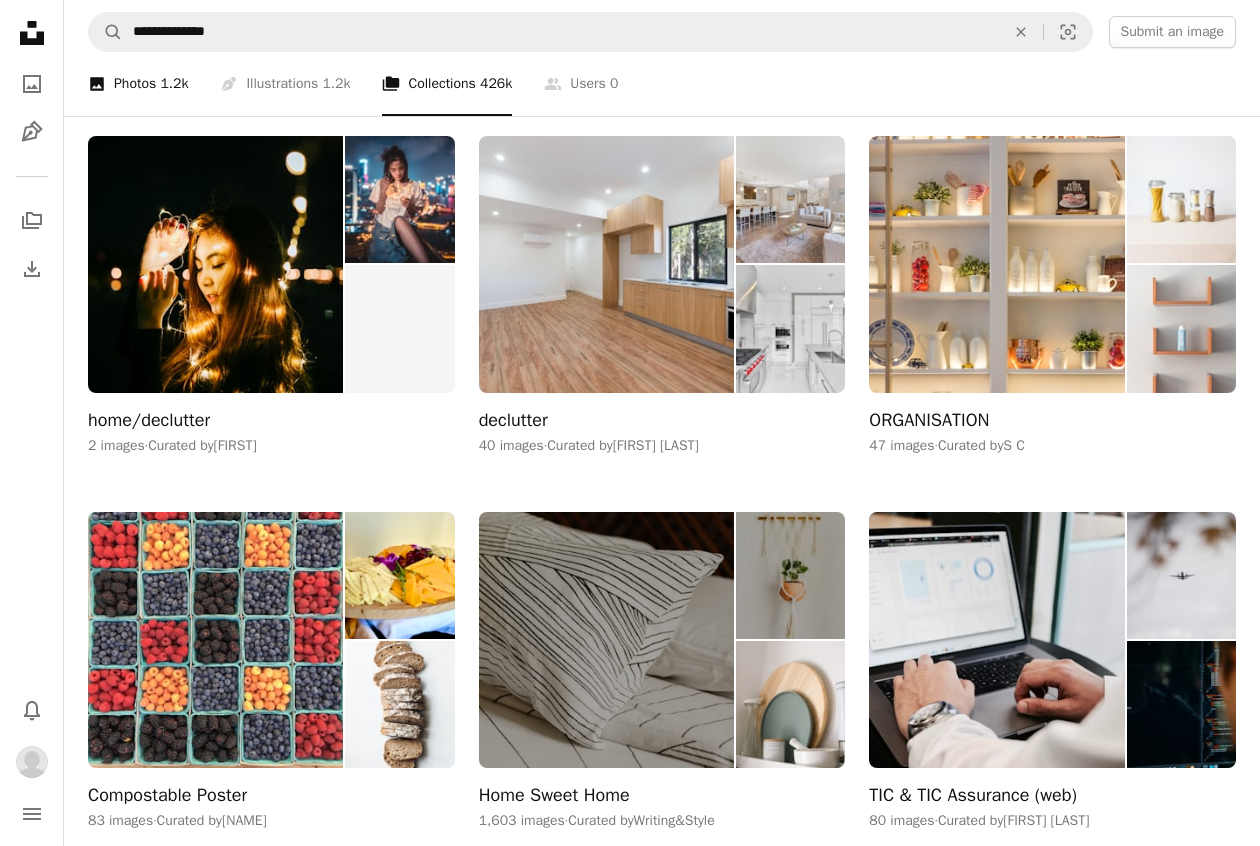 click on "1.2k" at bounding box center (174, 84) 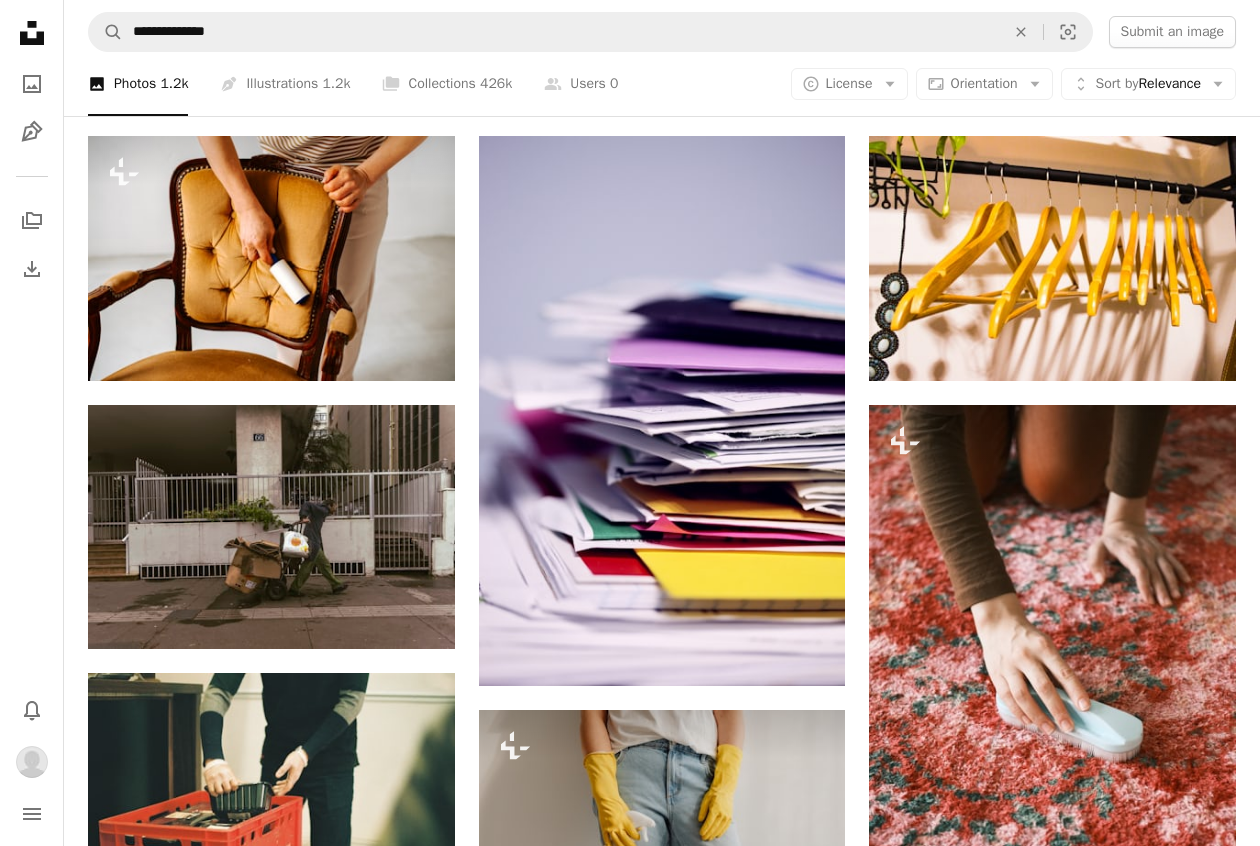scroll, scrollTop: 0, scrollLeft: 0, axis: both 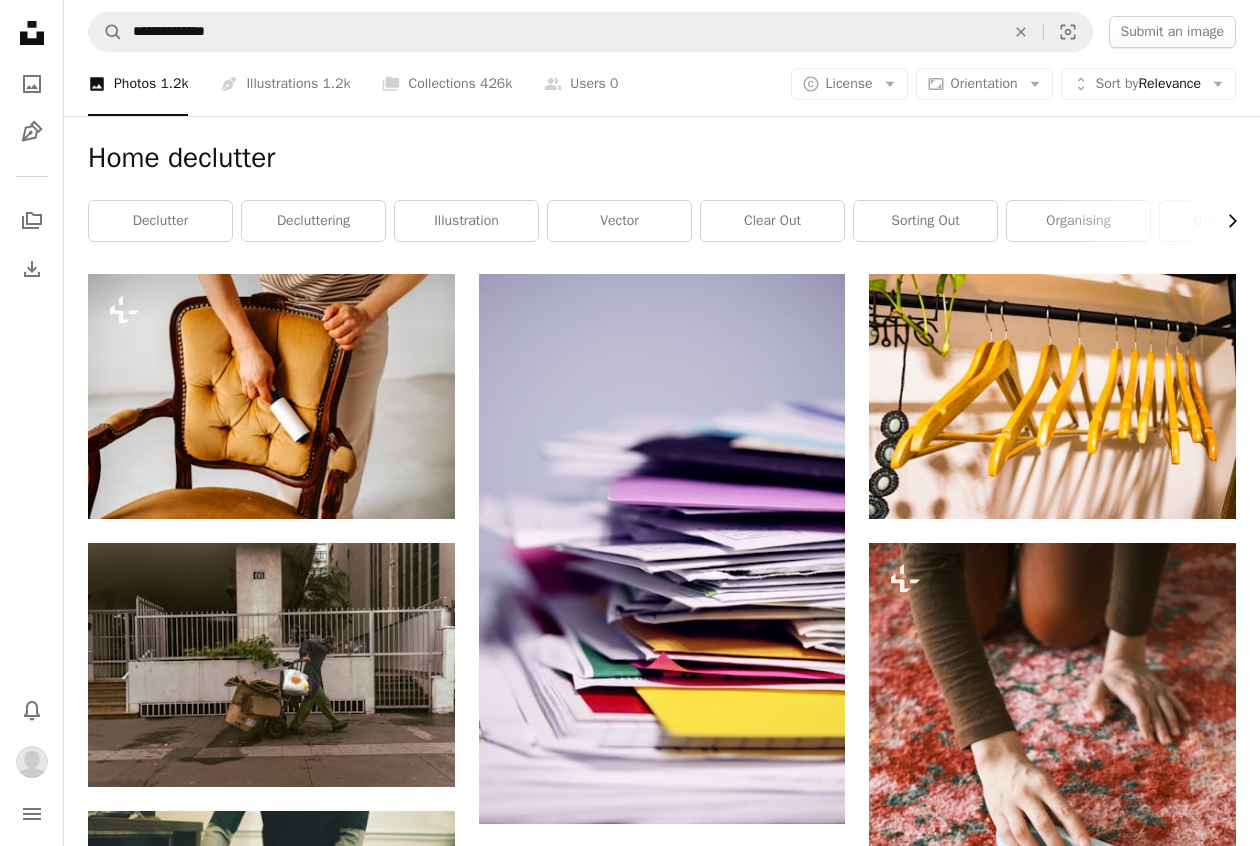click on "Chevron right" 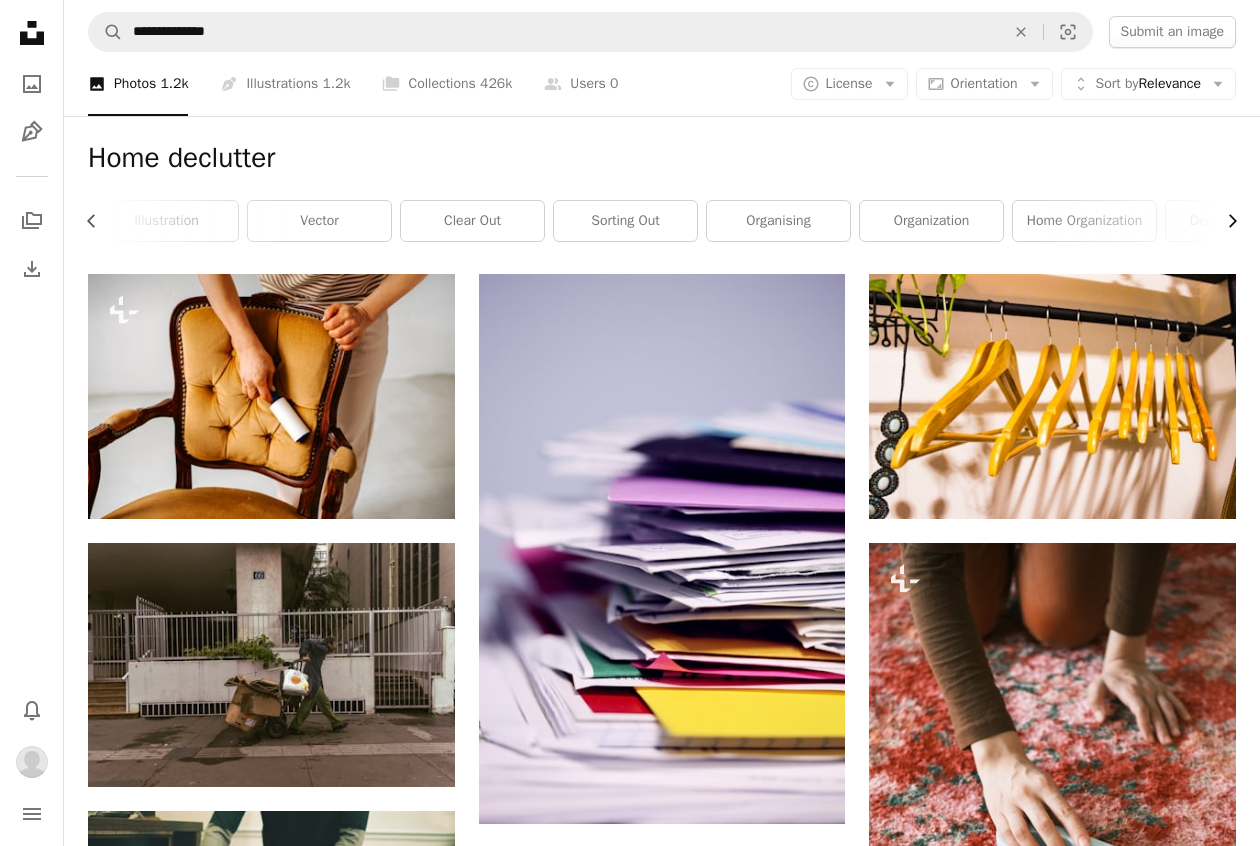 click on "Chevron right" 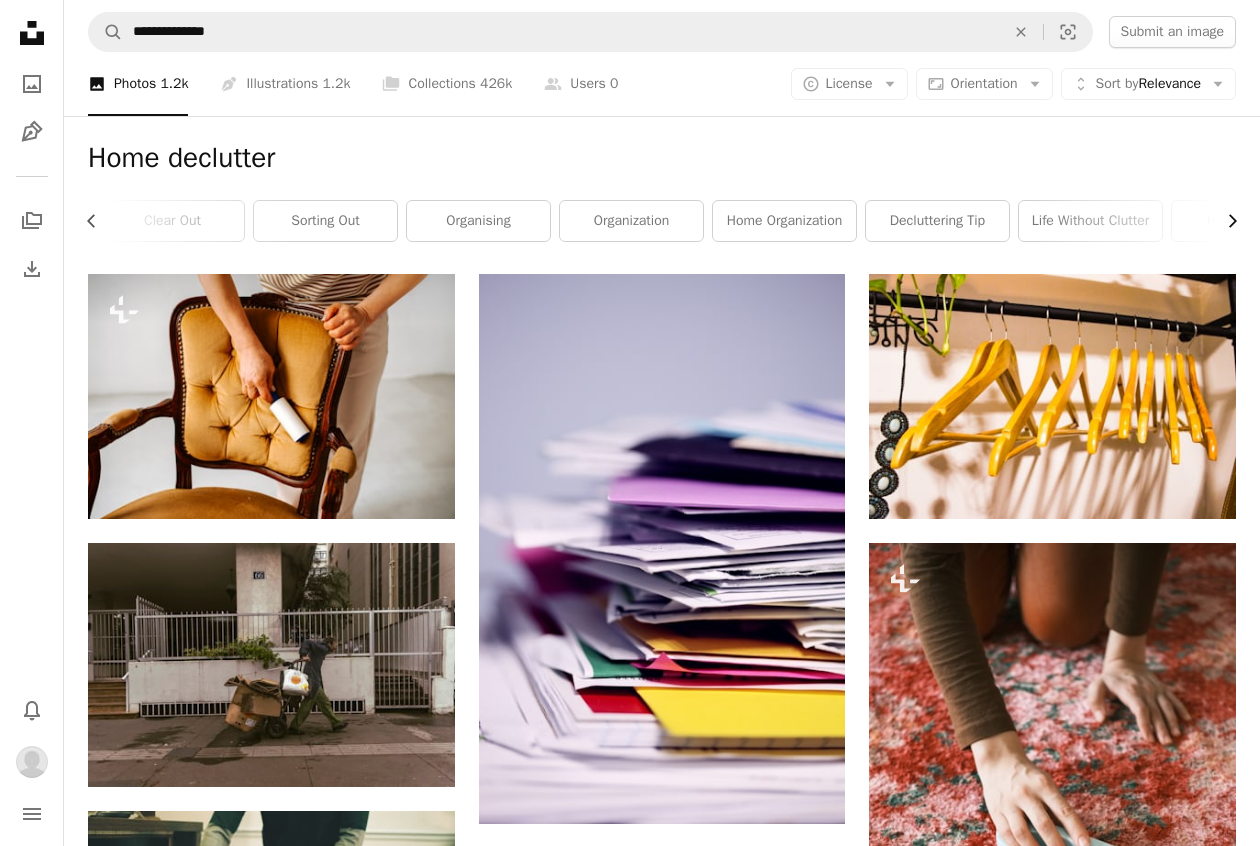 click on "Chevron right" 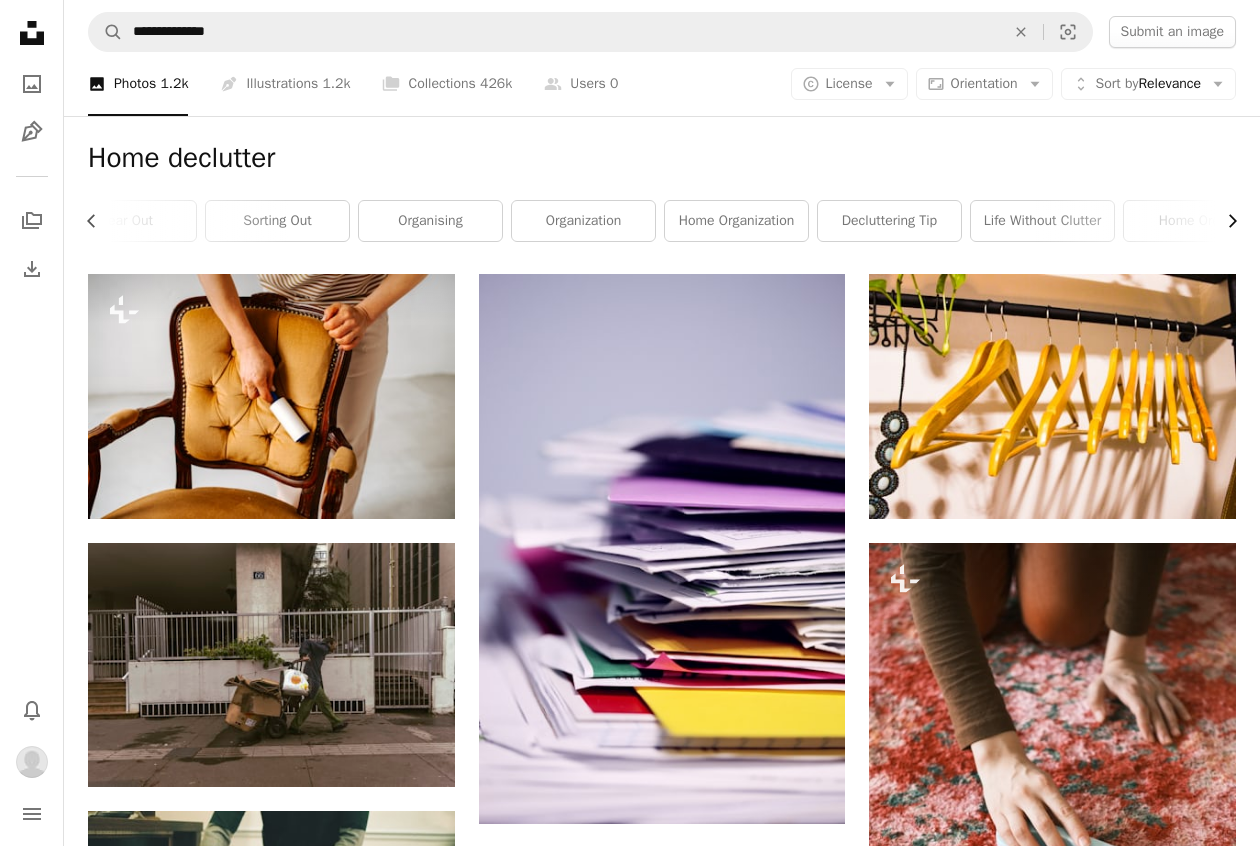 scroll, scrollTop: 0, scrollLeft: 680, axis: horizontal 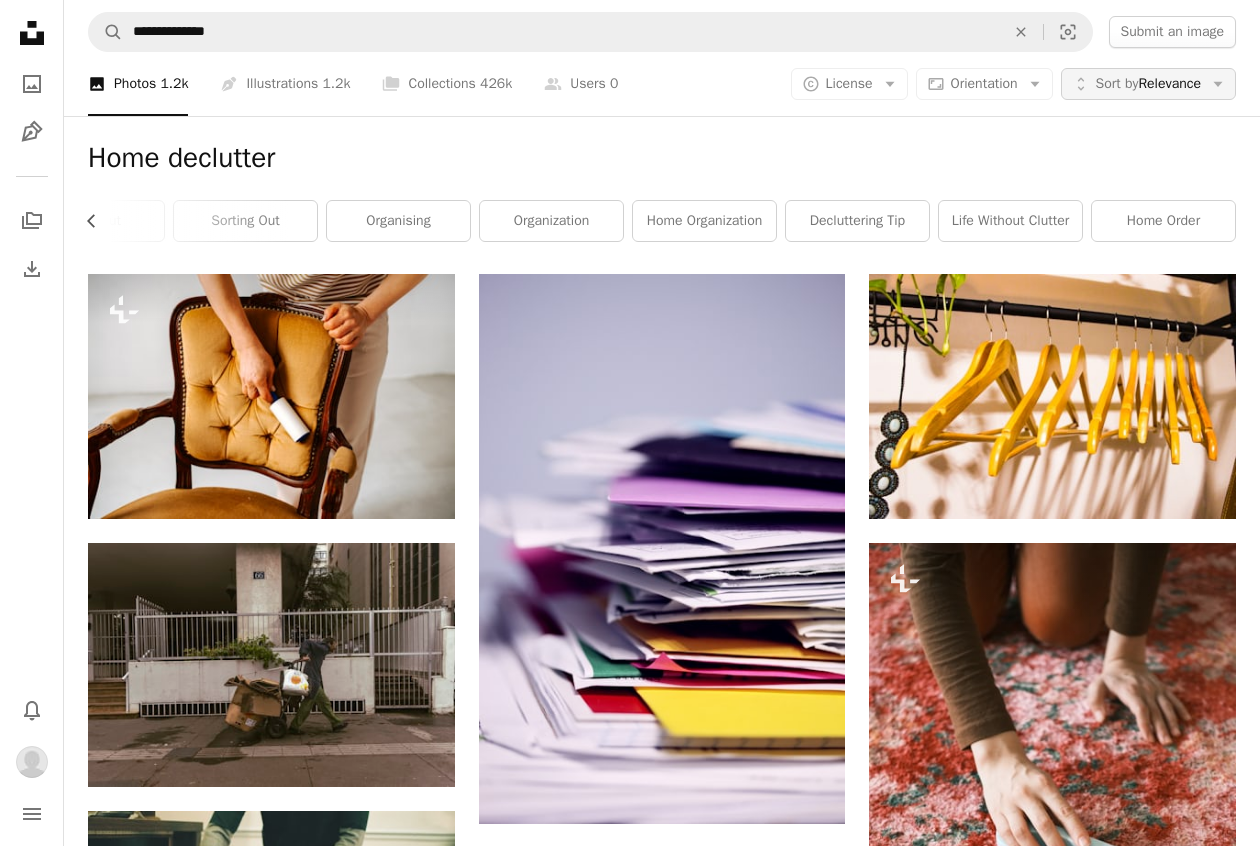 click on "Sort by" at bounding box center [1117, 83] 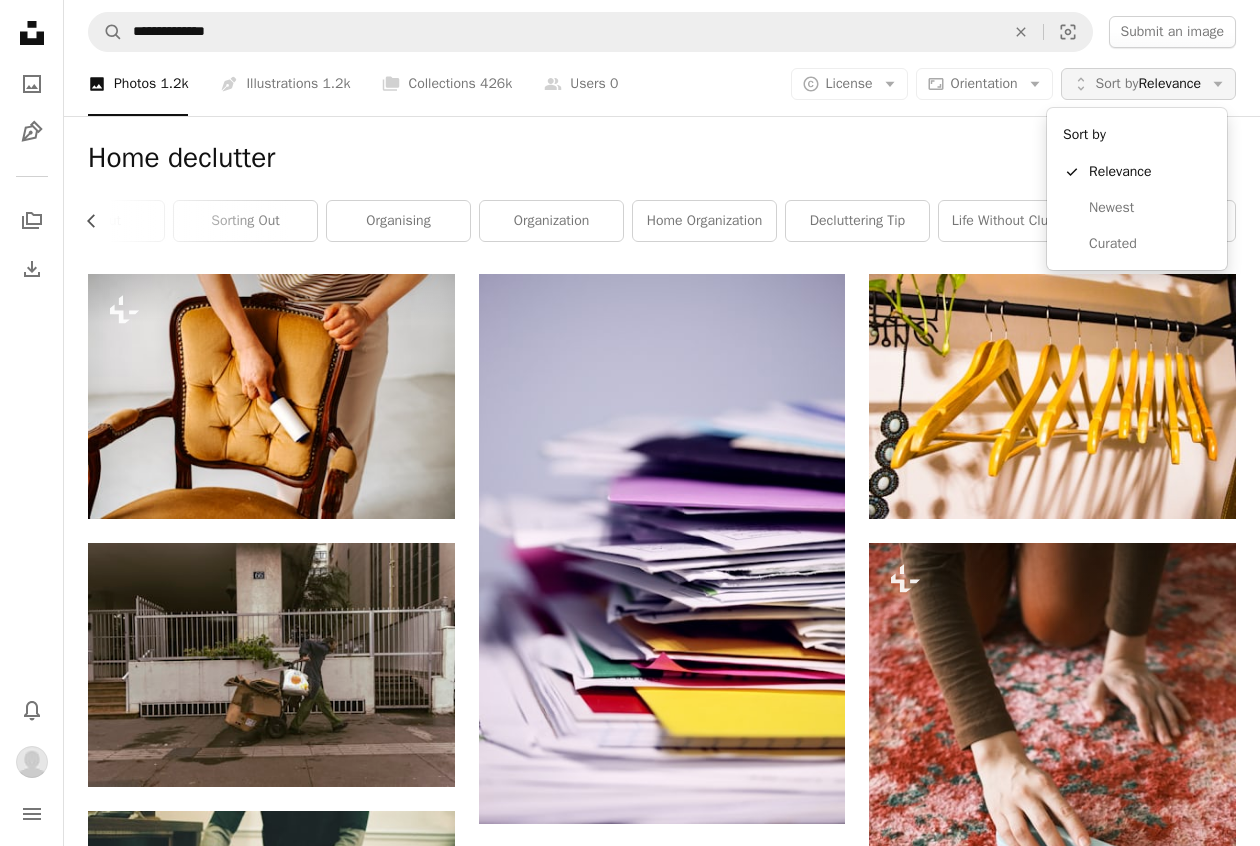 click on "Sort by" at bounding box center [1117, 83] 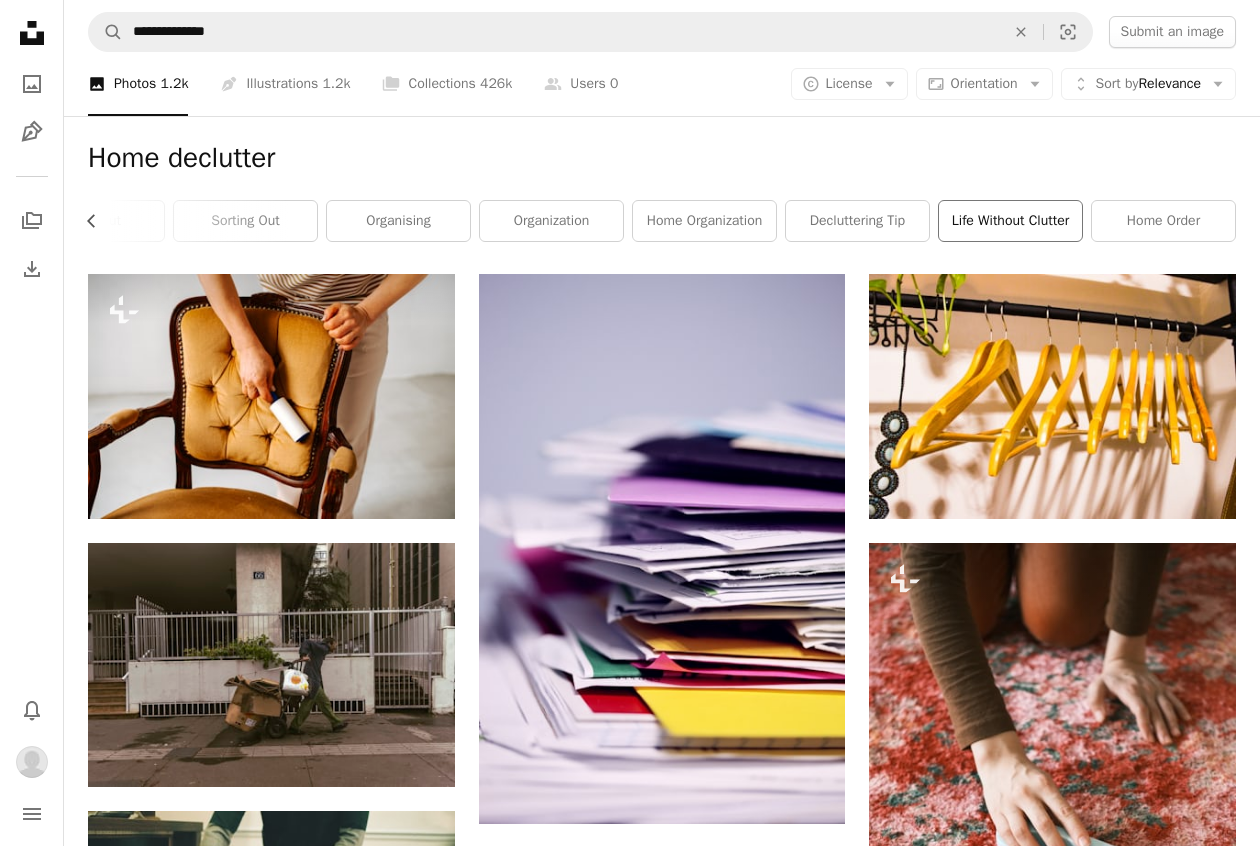 click on "life without clutter" at bounding box center [1010, 221] 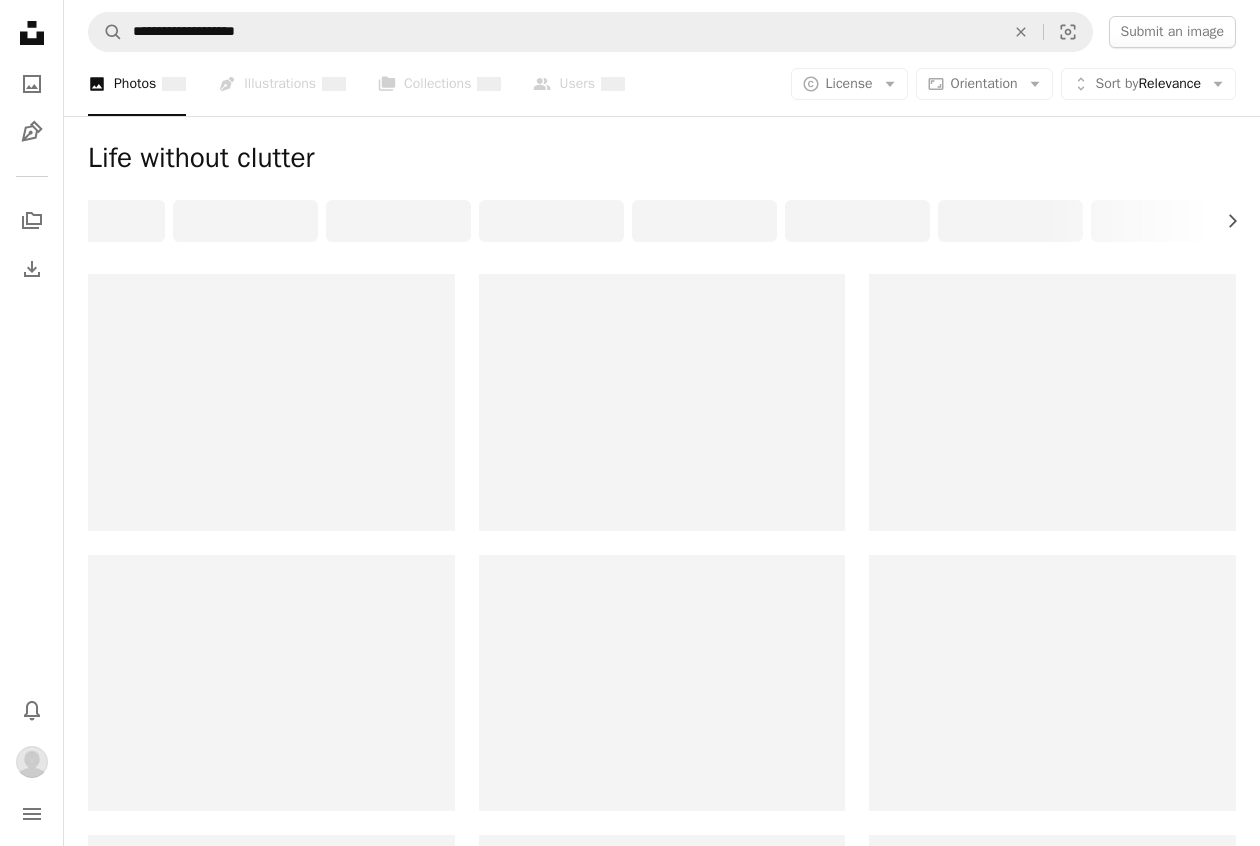 scroll, scrollTop: 0, scrollLeft: 0, axis: both 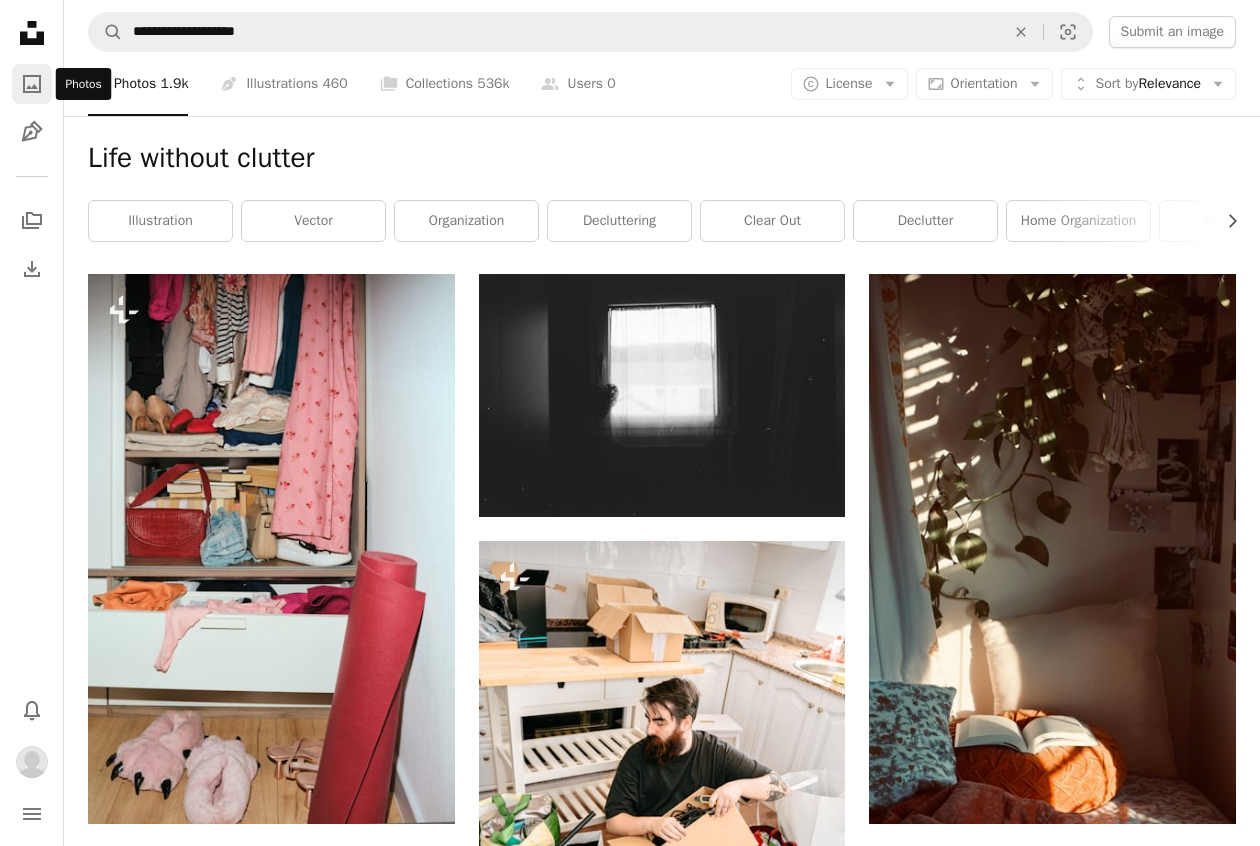 click 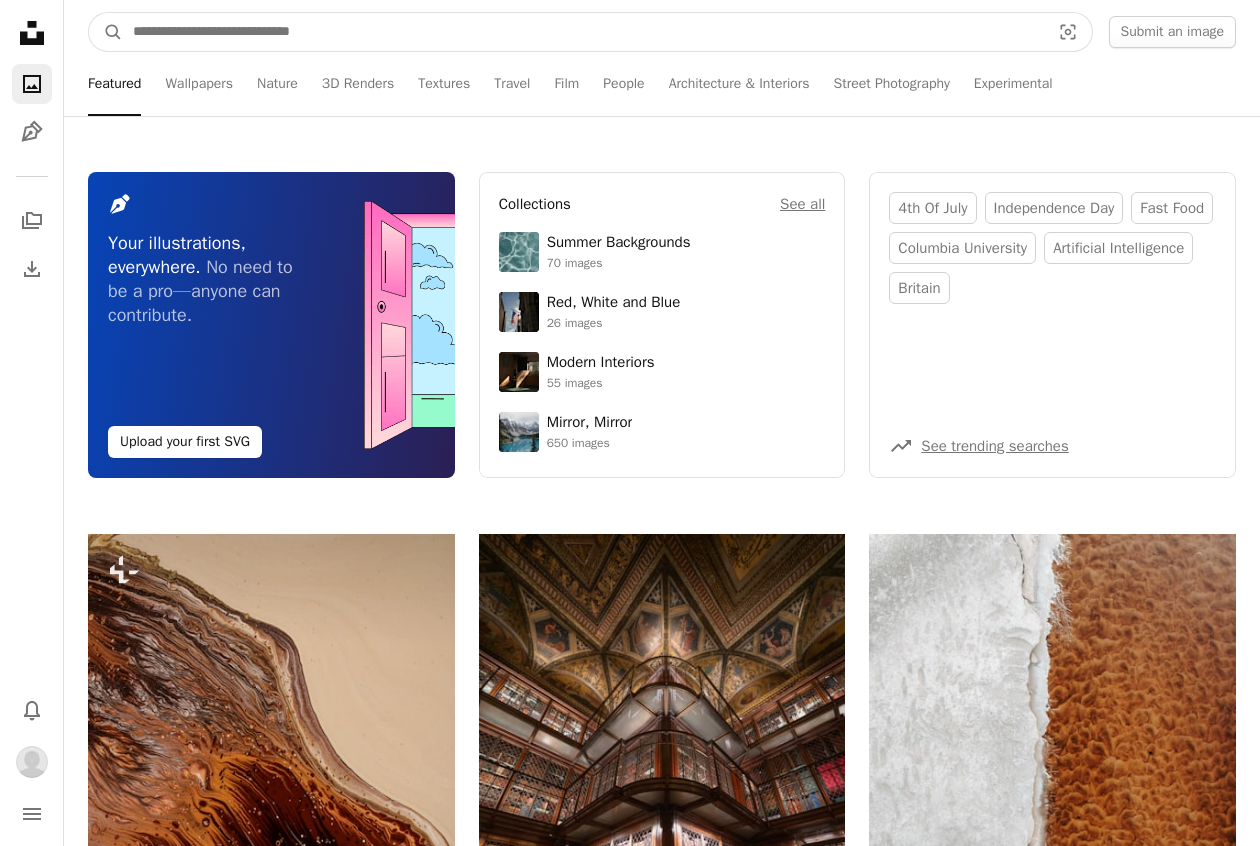 click at bounding box center [583, 32] 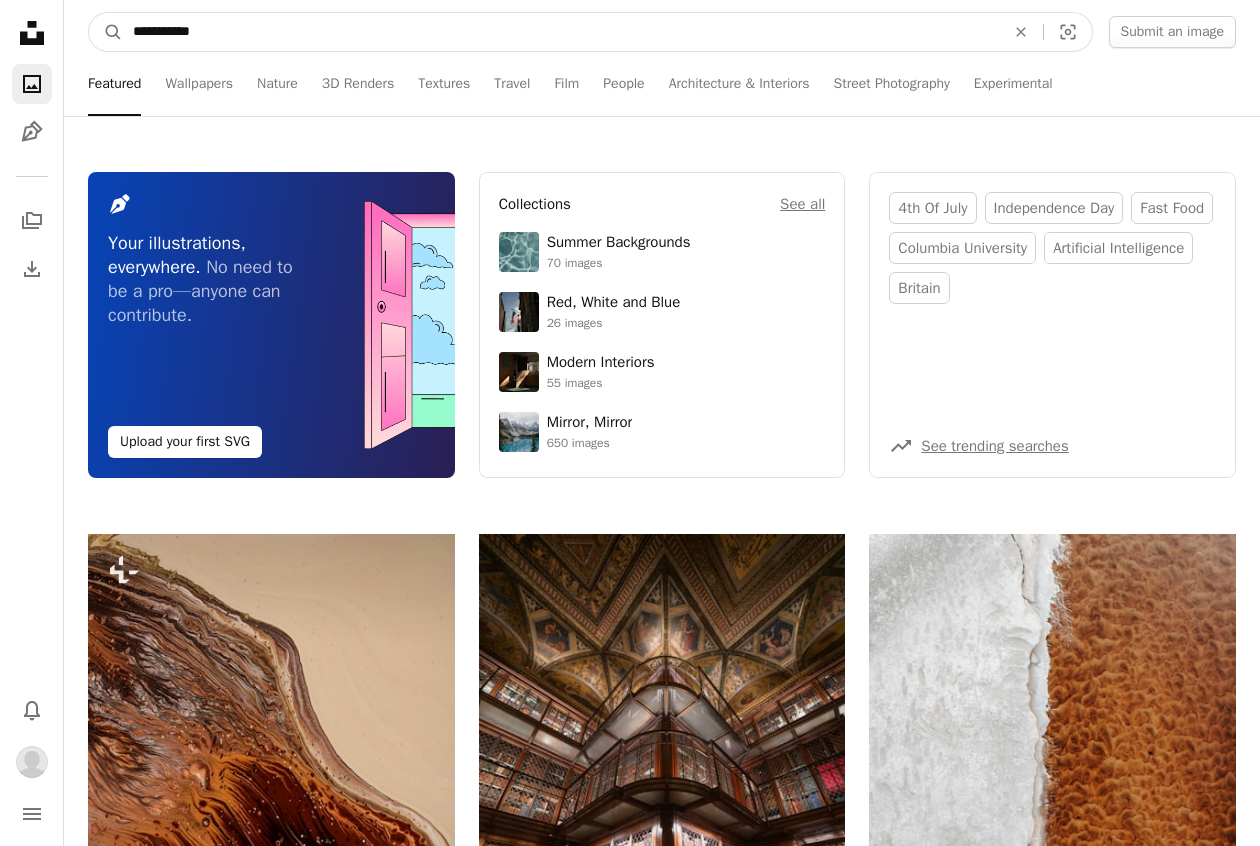 type on "**********" 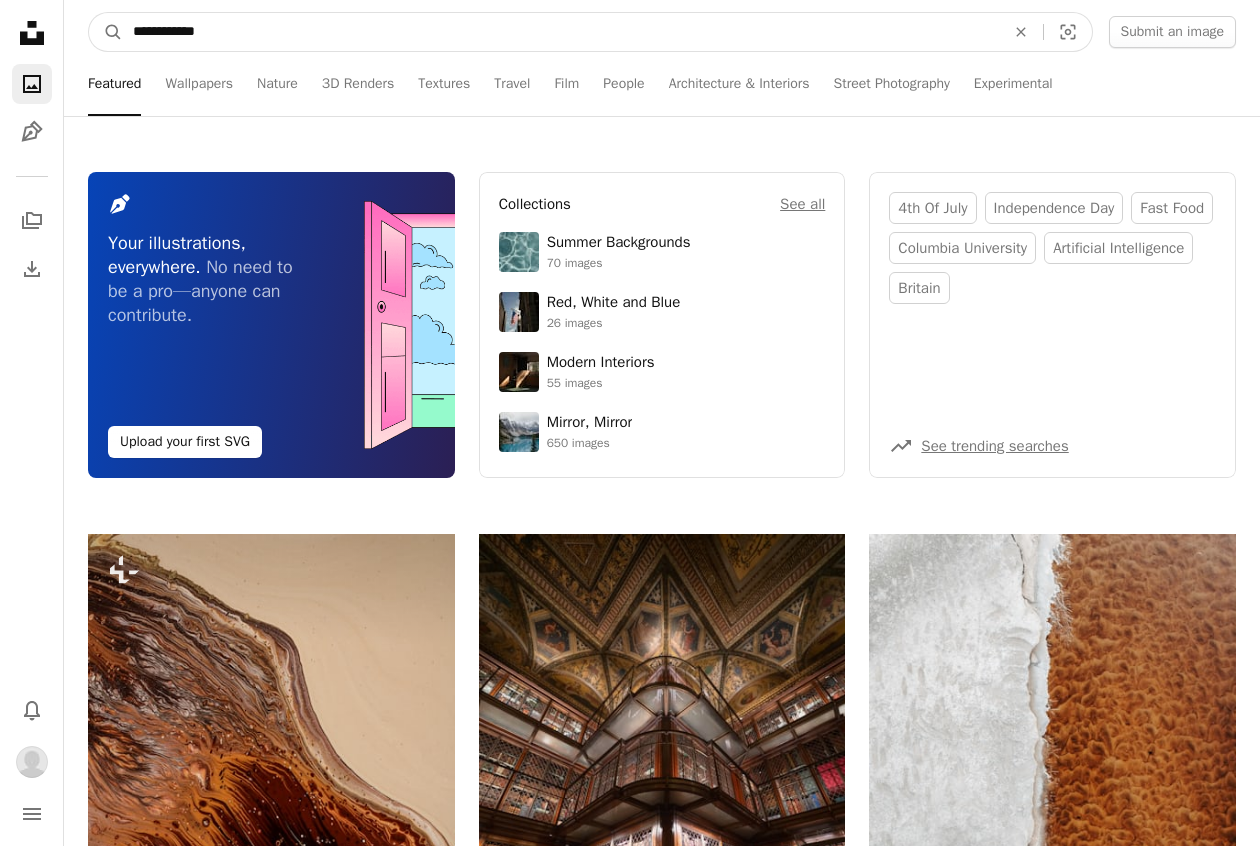 click on "A magnifying glass" at bounding box center [106, 32] 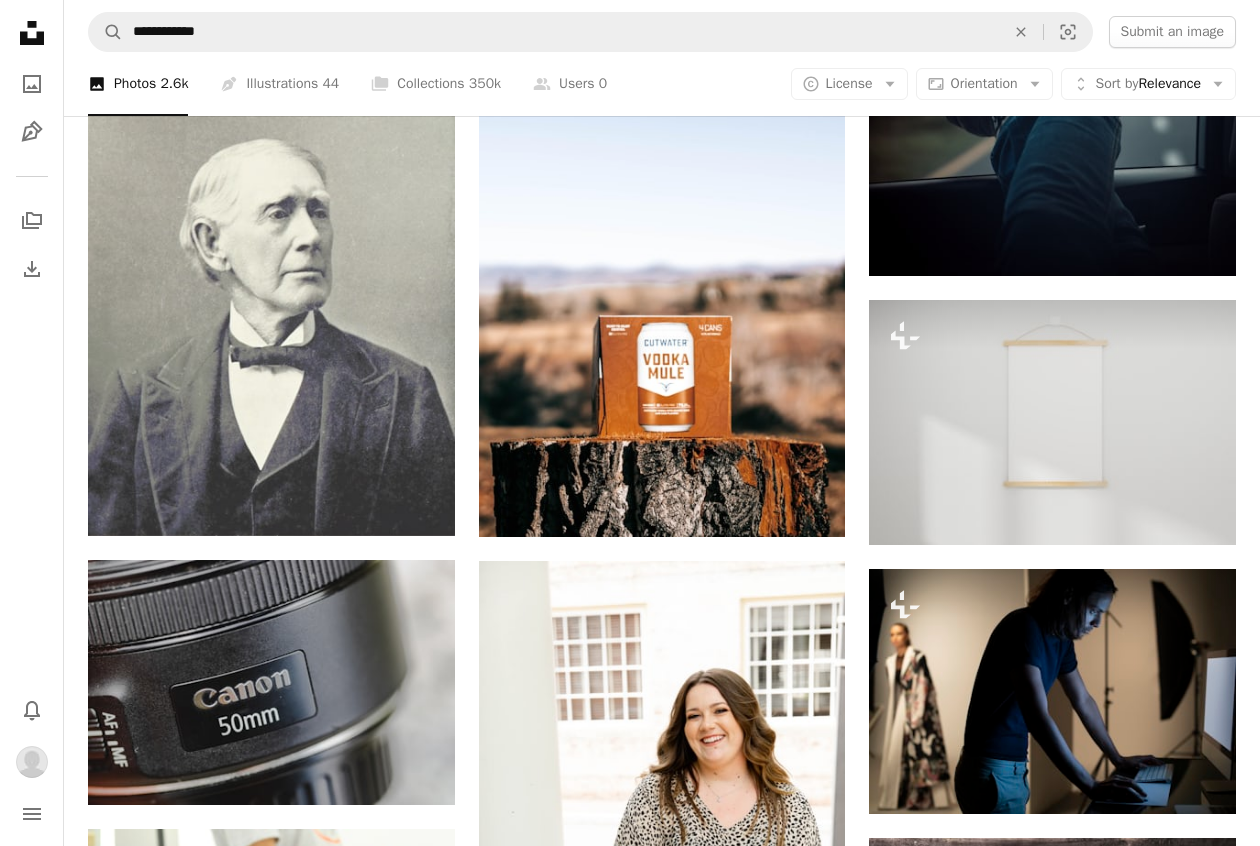 scroll, scrollTop: 0, scrollLeft: 0, axis: both 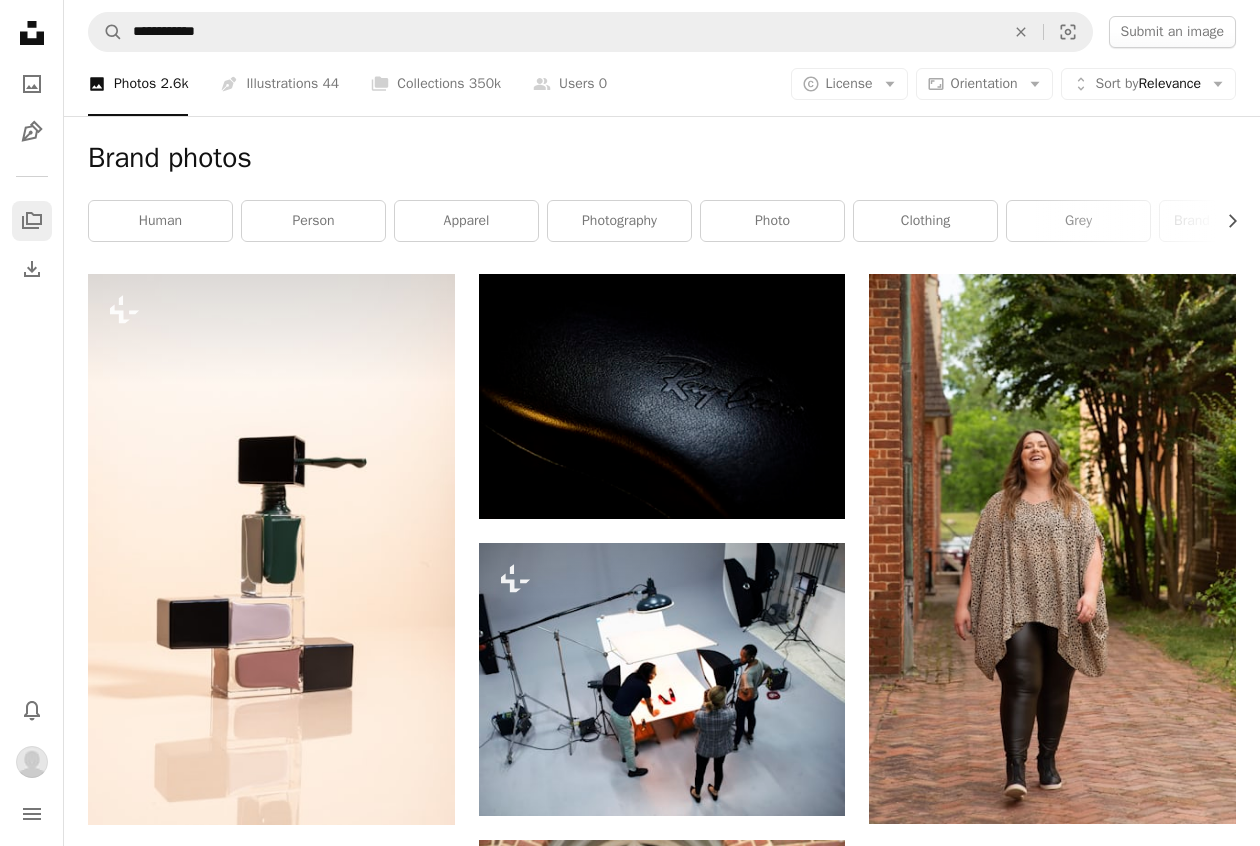 click on "A stack of folders" 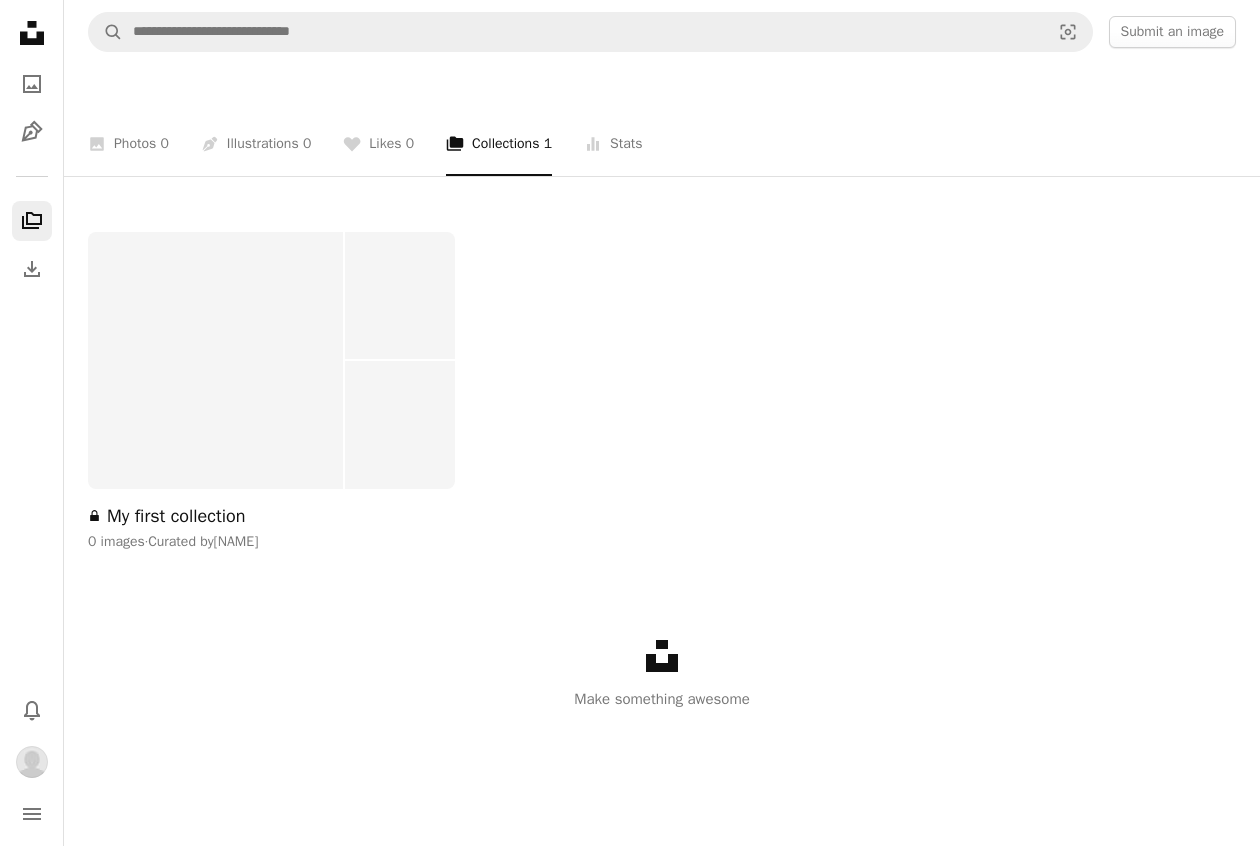 scroll, scrollTop: 0, scrollLeft: 0, axis: both 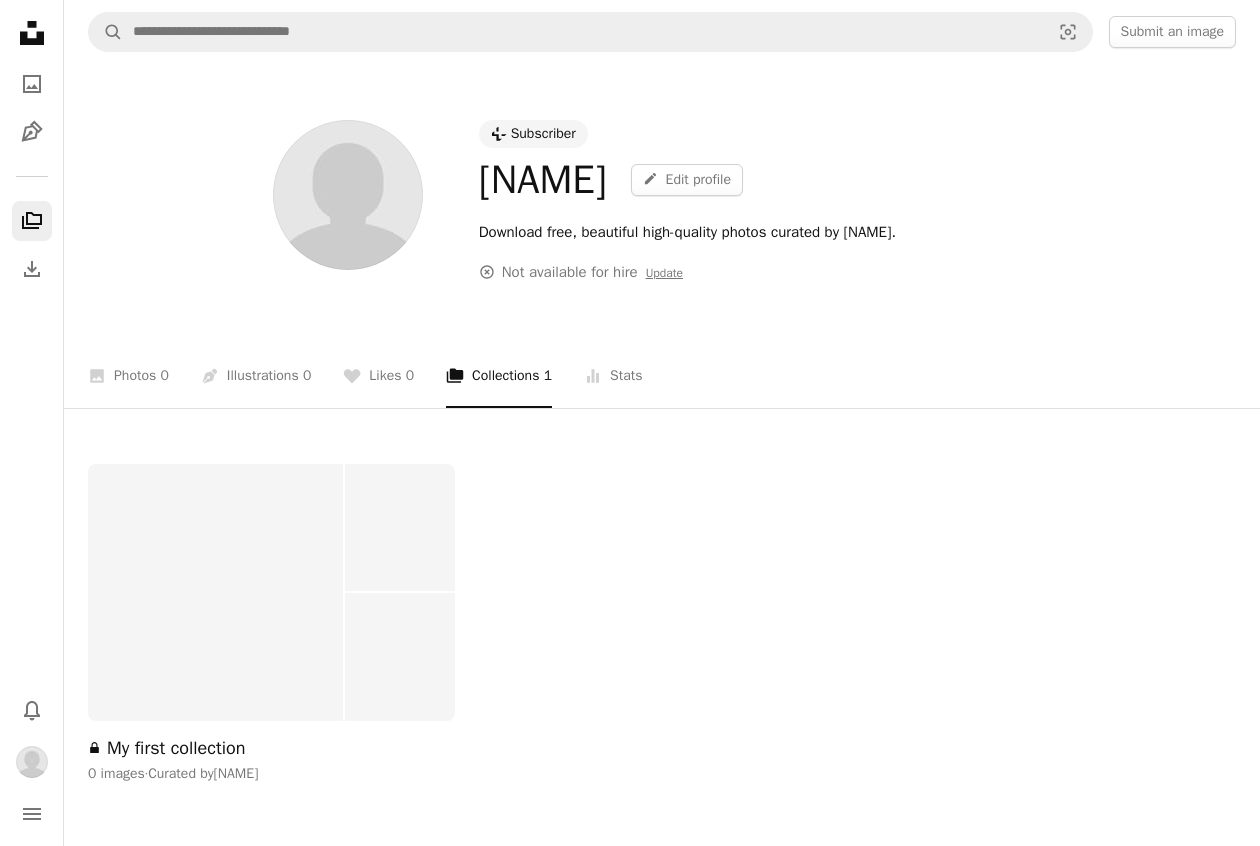 click 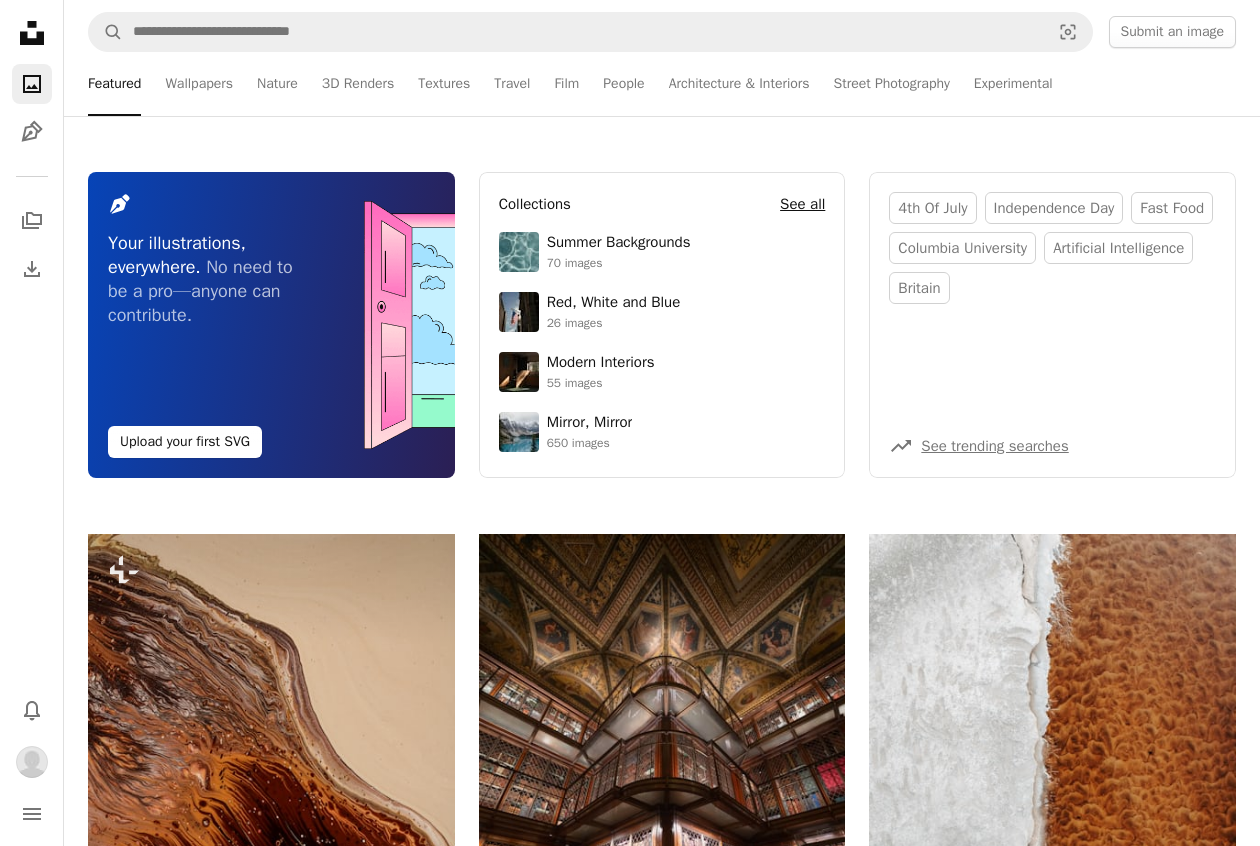 click on "See all" at bounding box center [802, 204] 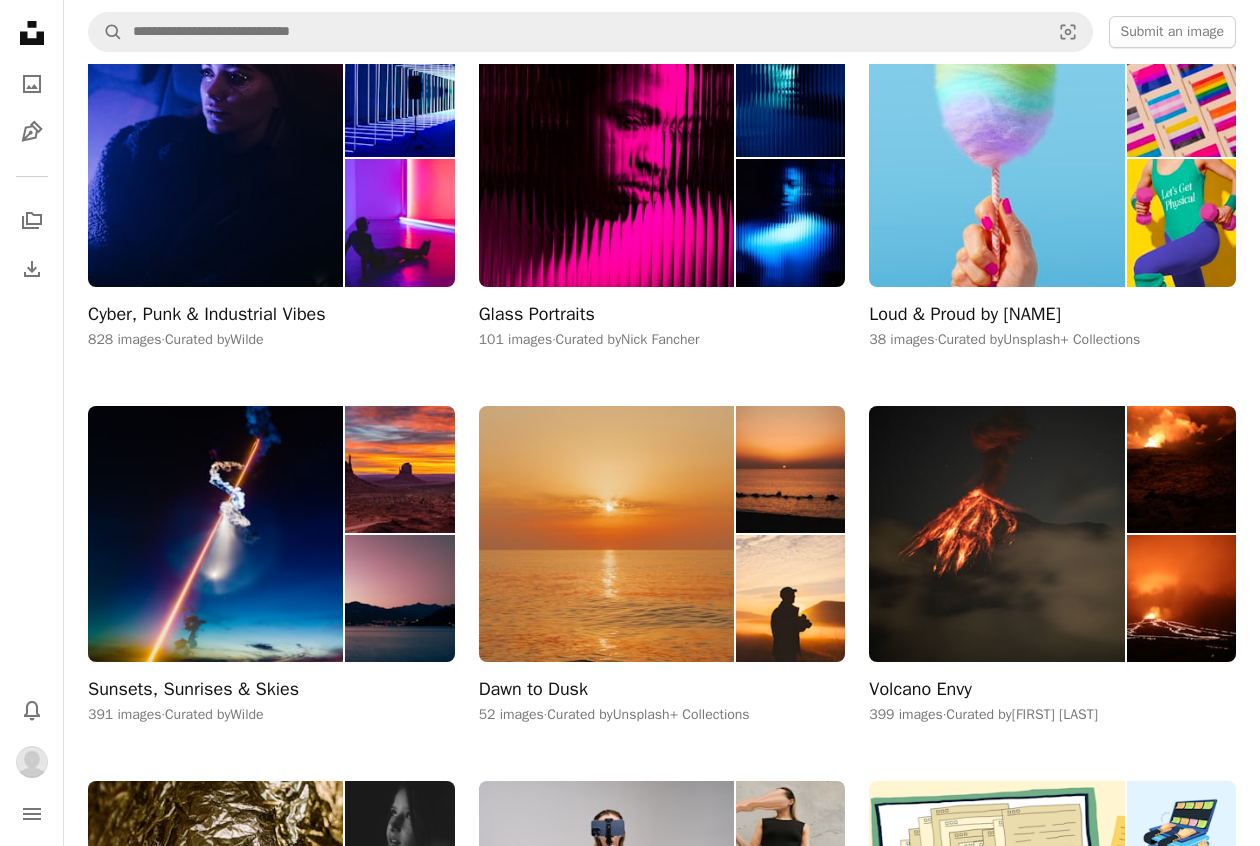scroll, scrollTop: 726, scrollLeft: 0, axis: vertical 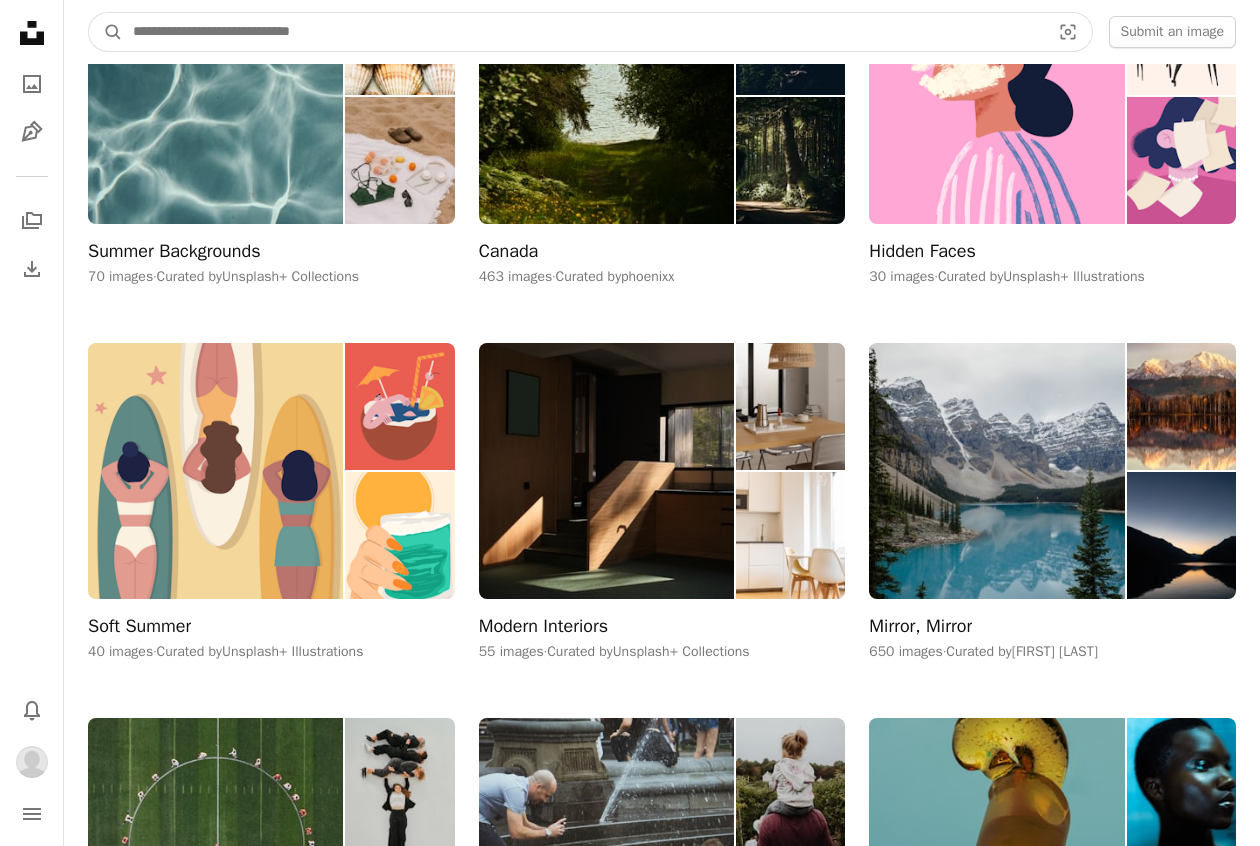 click at bounding box center [583, 32] 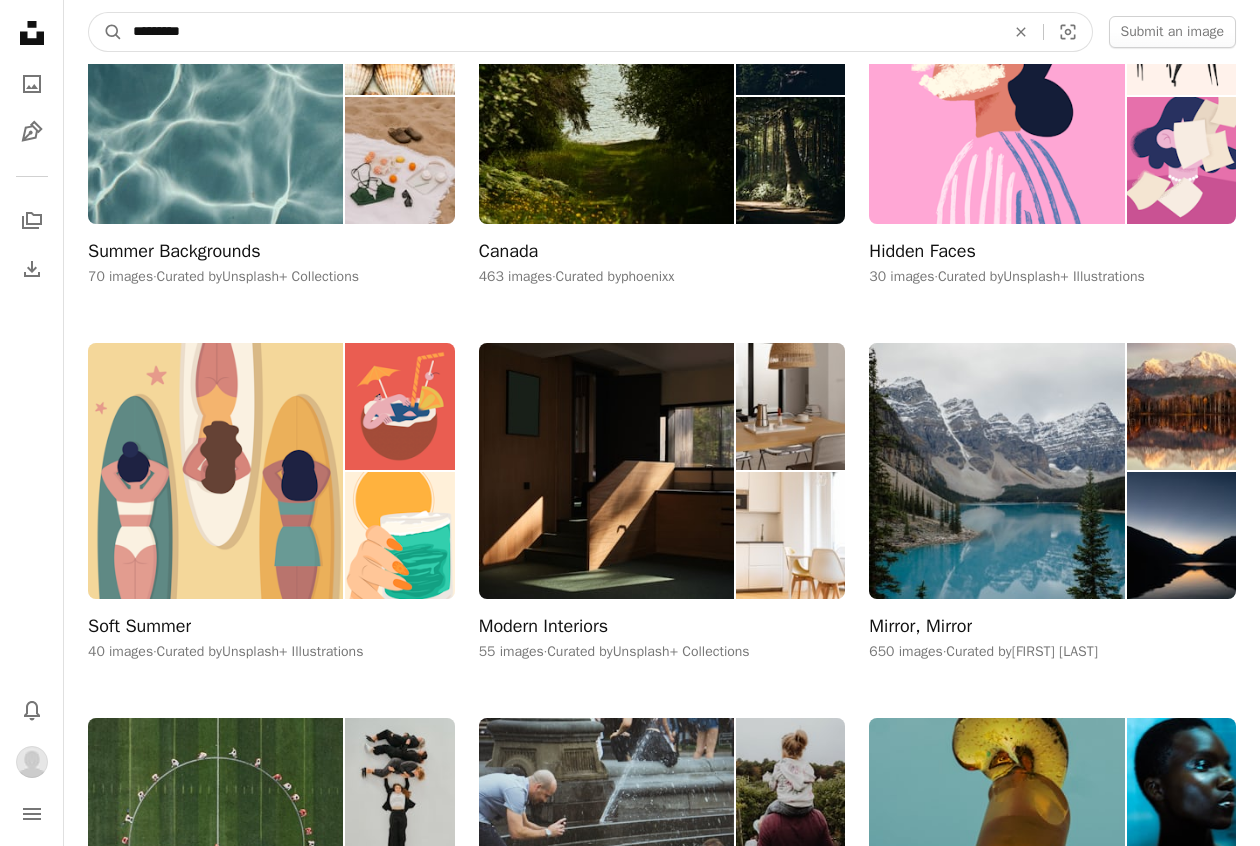 type on "**********" 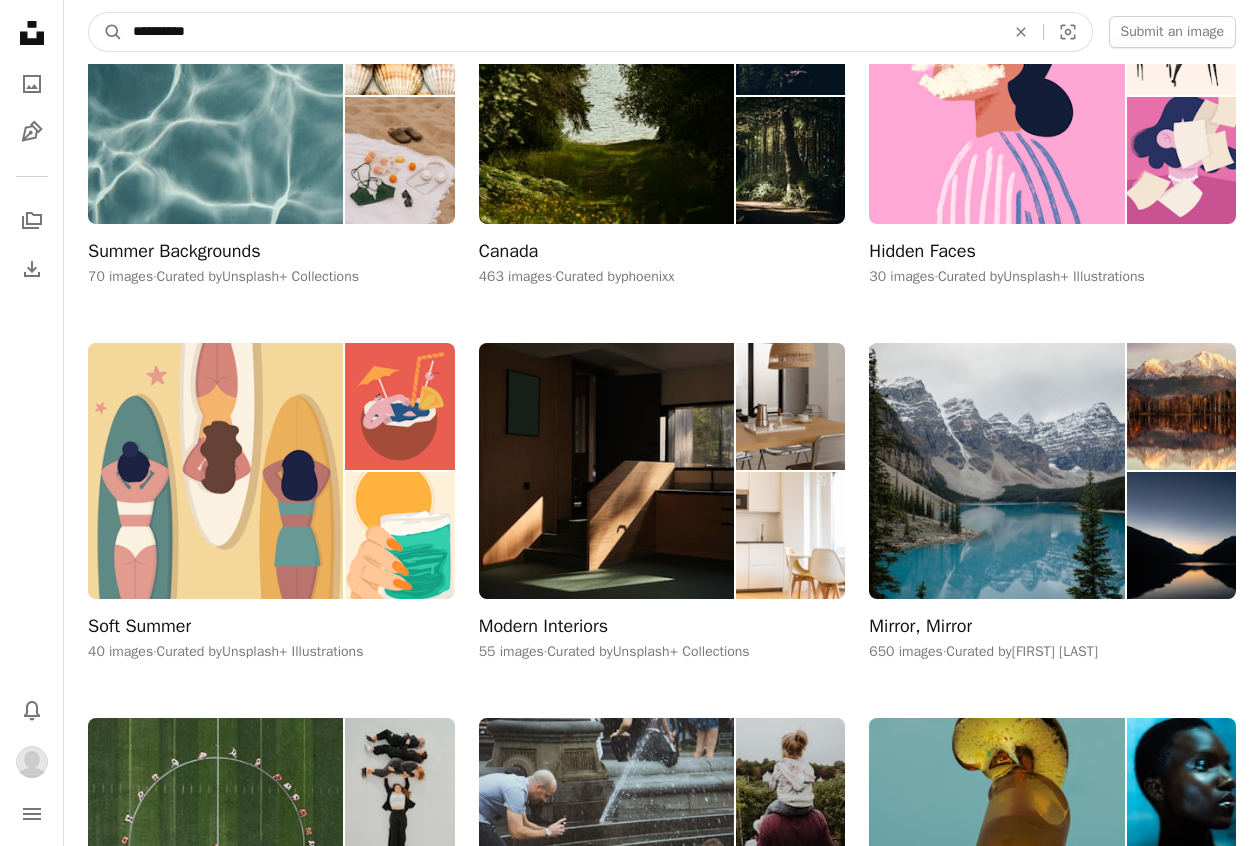 click on "A magnifying glass" at bounding box center [106, 32] 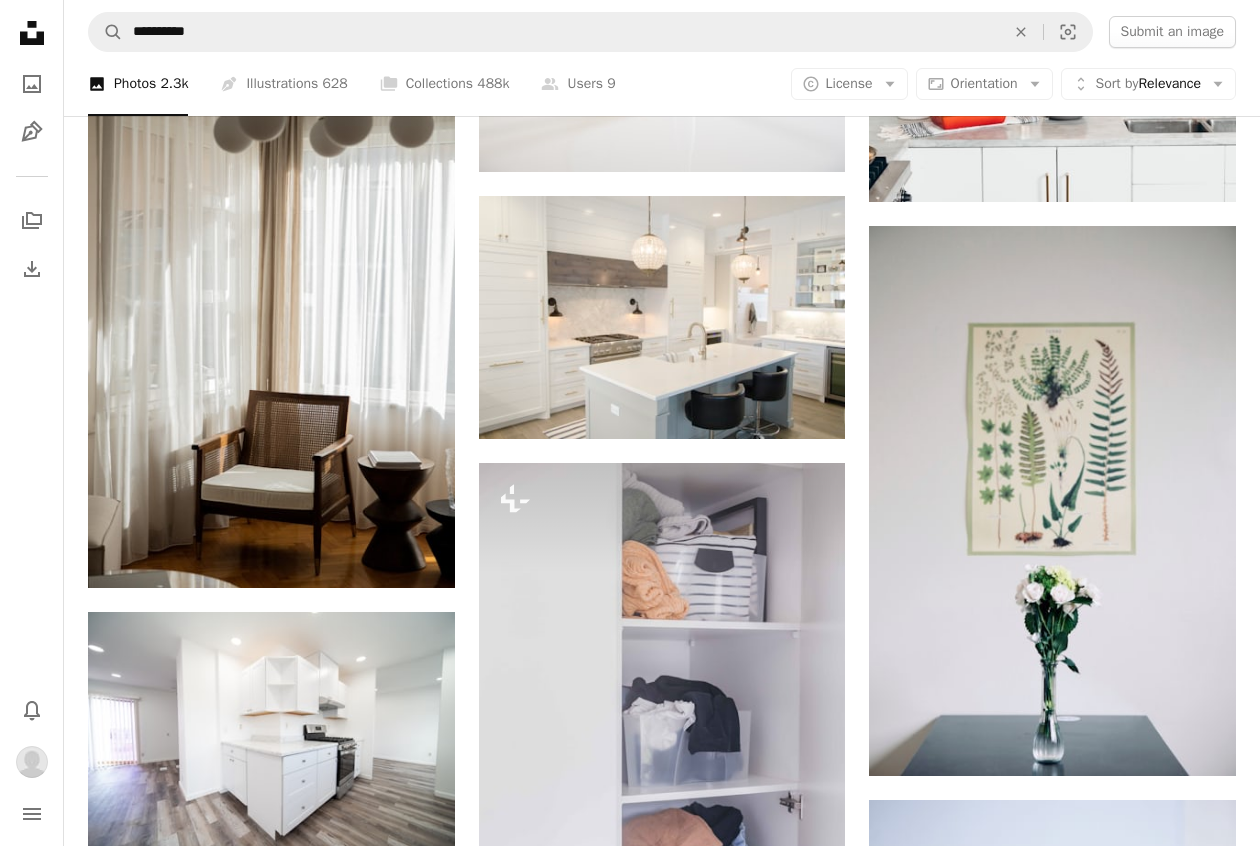 scroll, scrollTop: 7316, scrollLeft: 0, axis: vertical 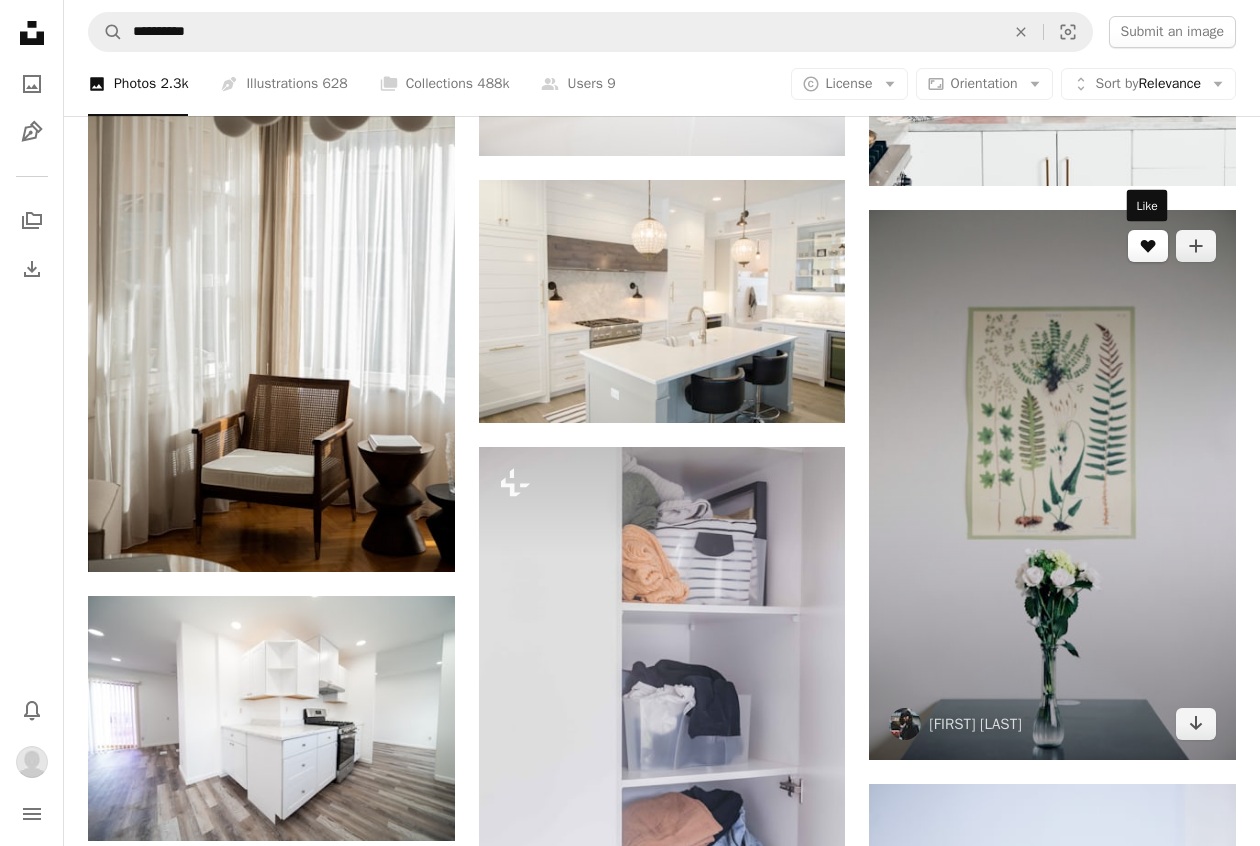 click on "A heart" at bounding box center [1148, 246] 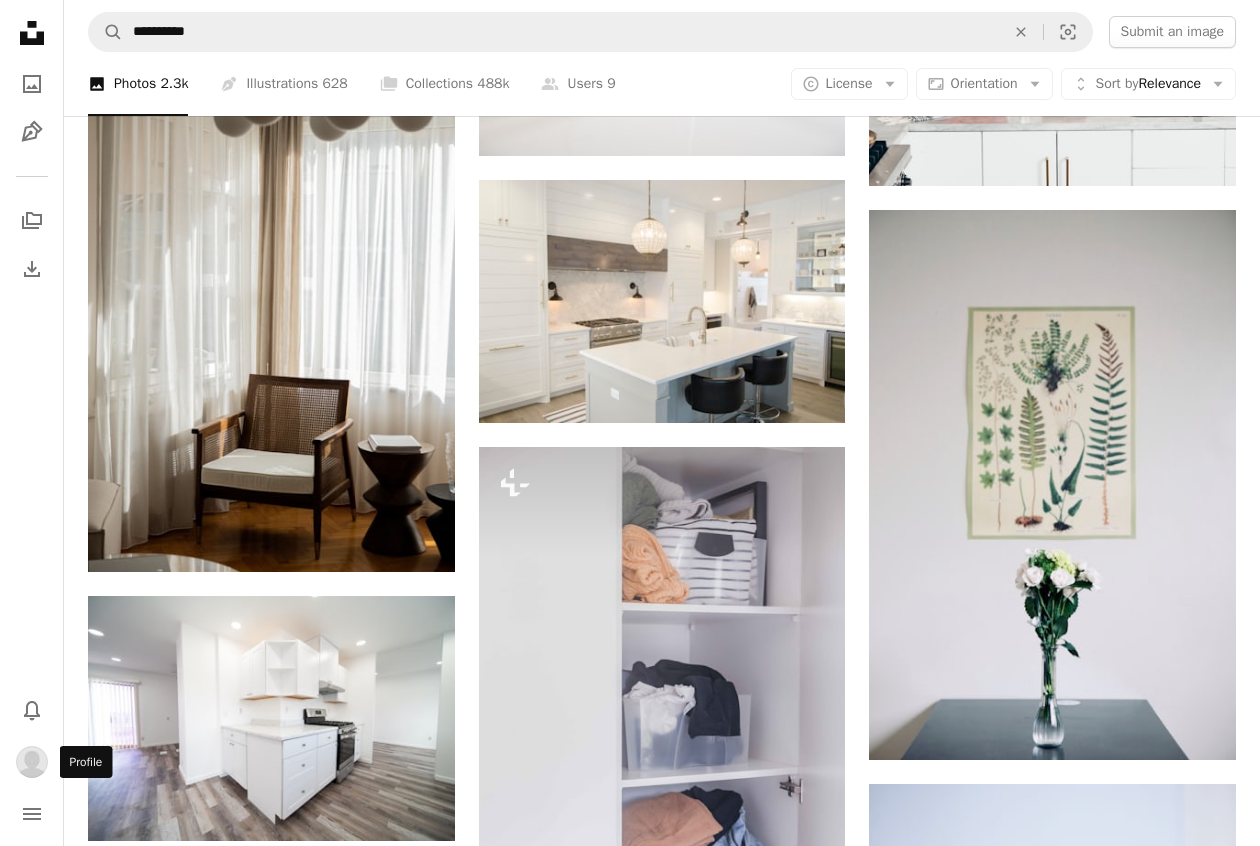 click at bounding box center (32, 762) 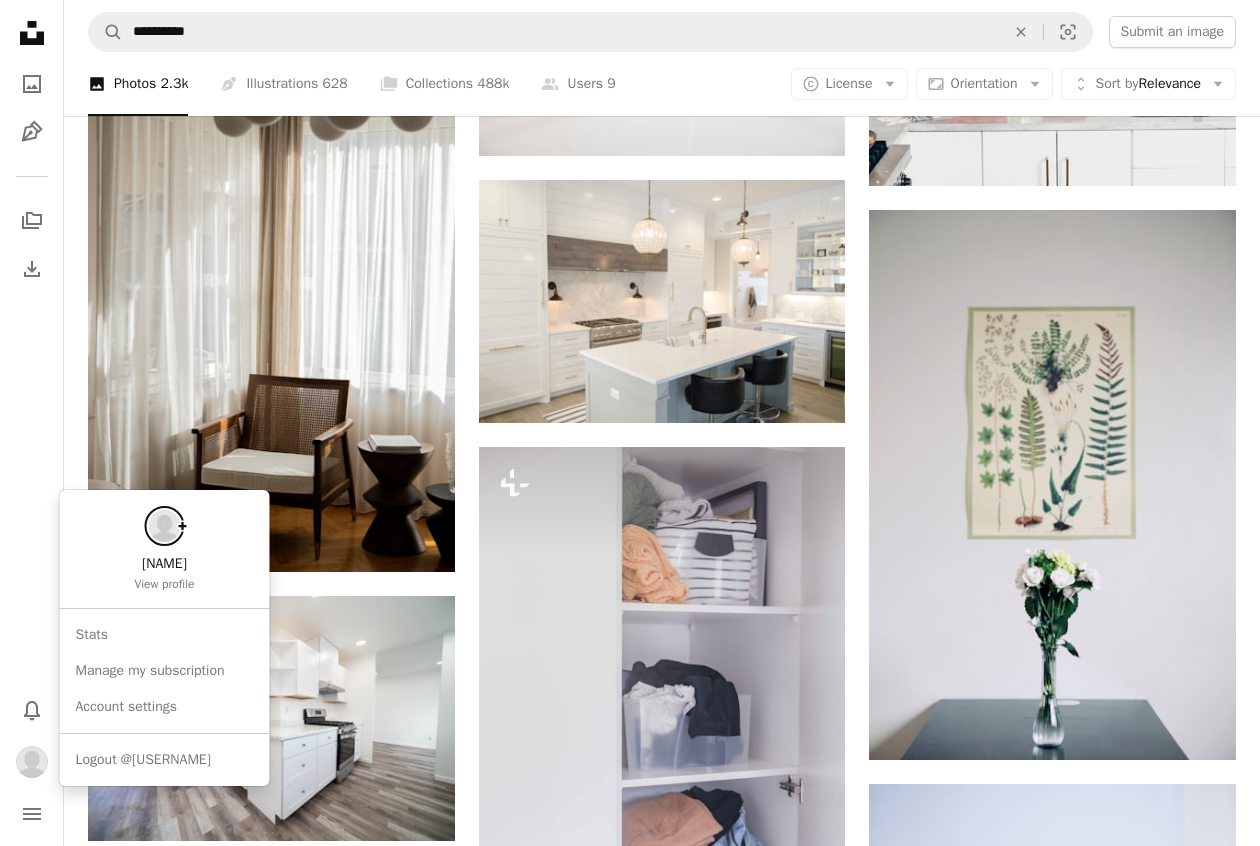 click on "**********" at bounding box center (630, -1192) 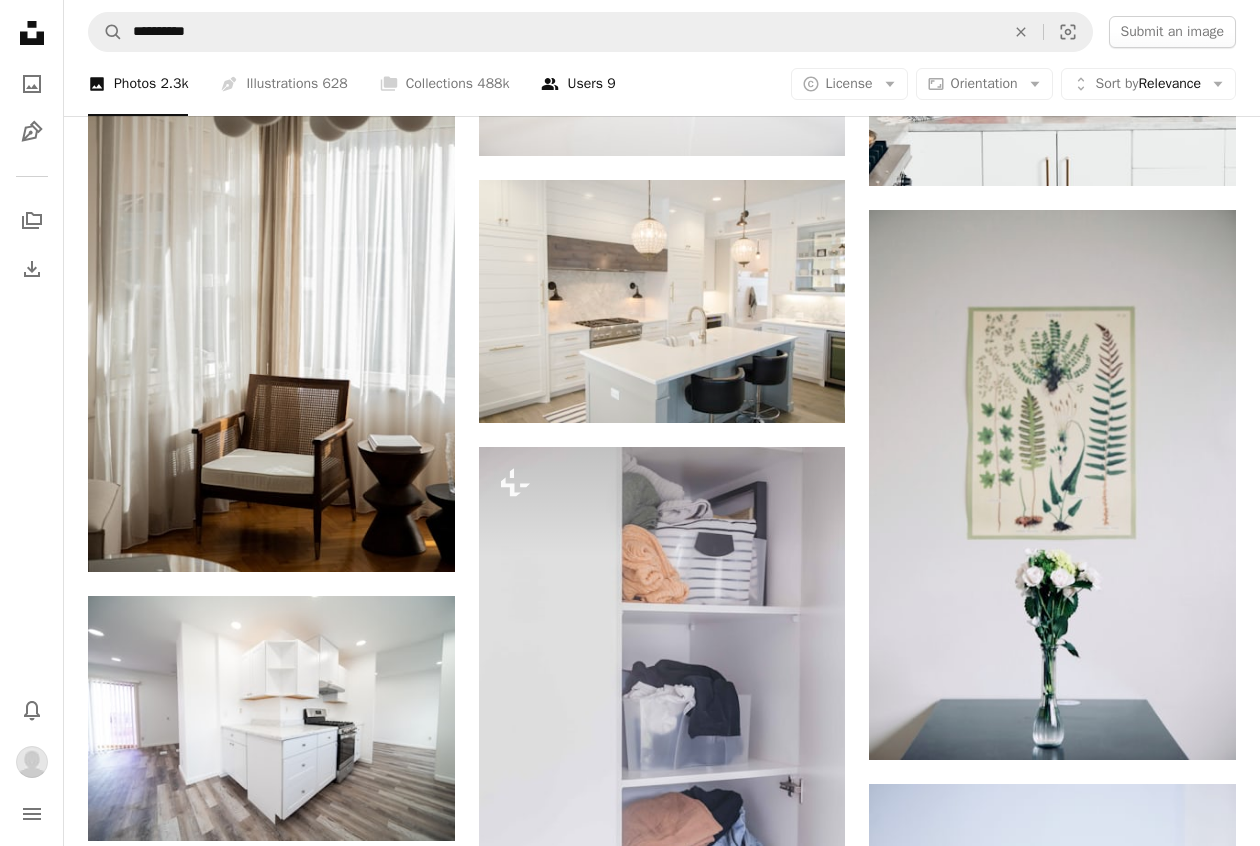 click on "A group of people Users   9" at bounding box center (578, 84) 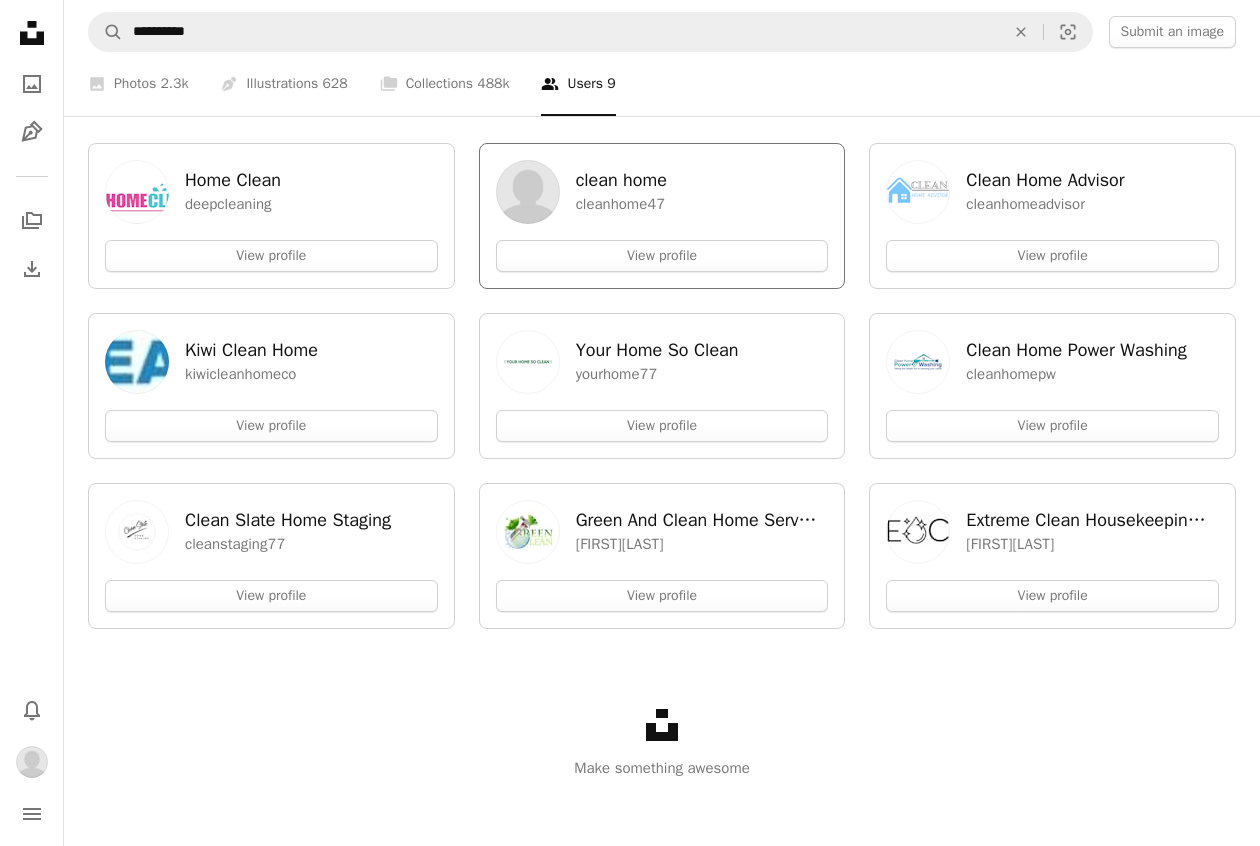 scroll, scrollTop: 0, scrollLeft: 0, axis: both 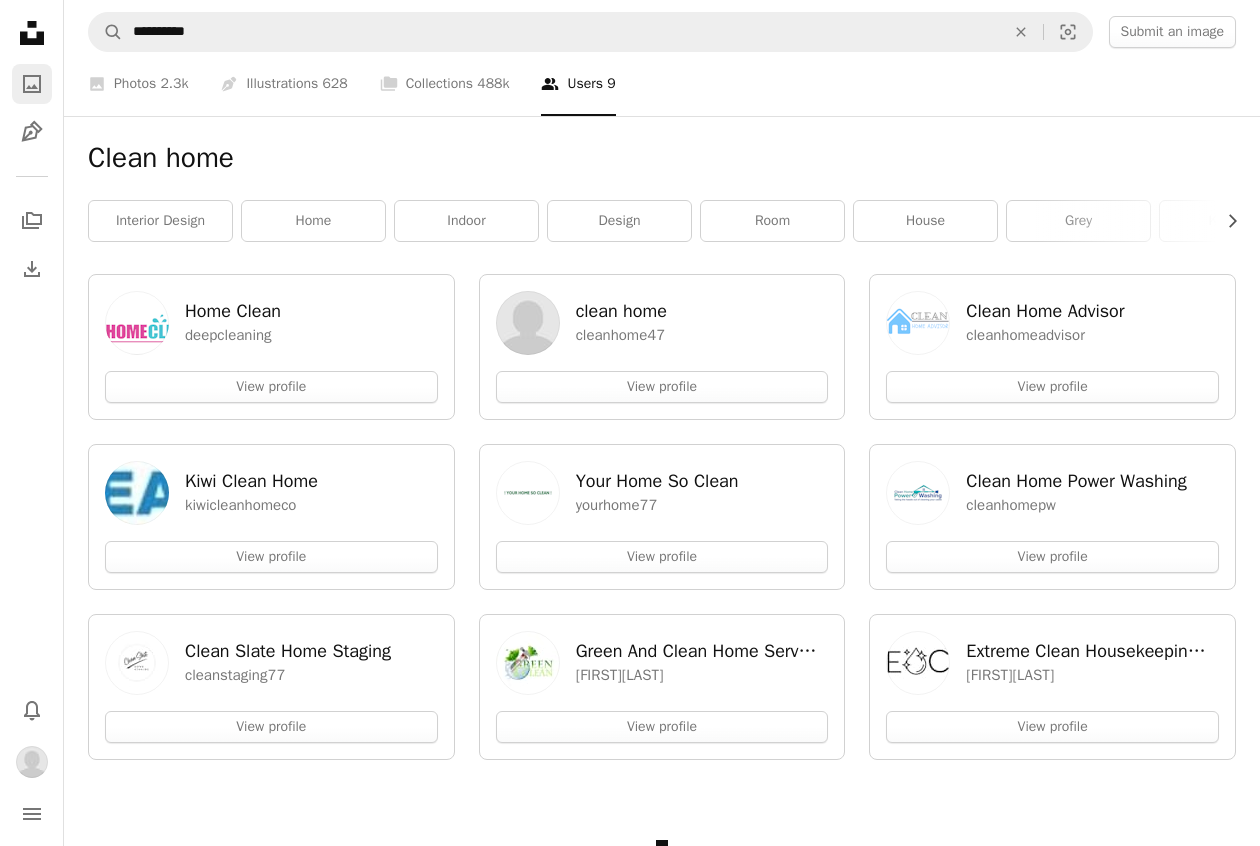 click on "A photo" 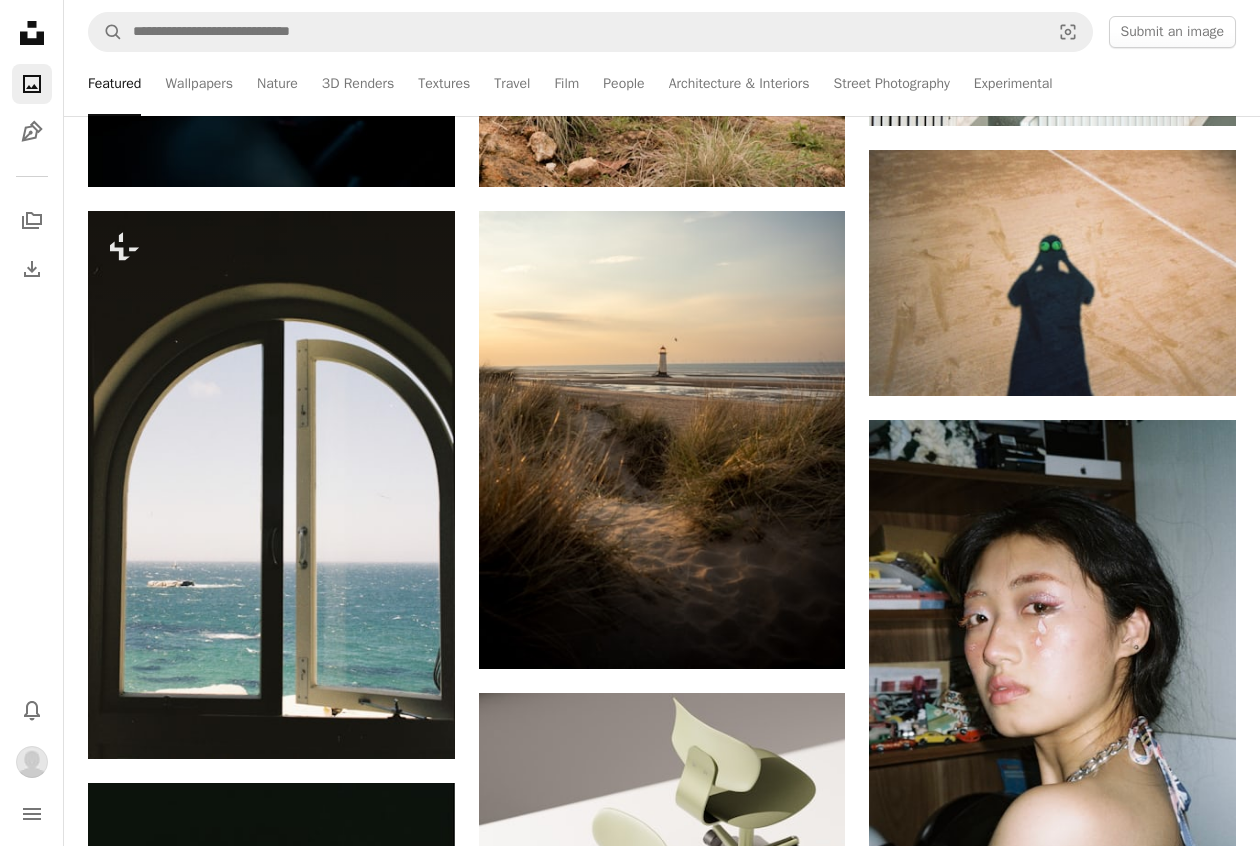 scroll, scrollTop: 530, scrollLeft: 0, axis: vertical 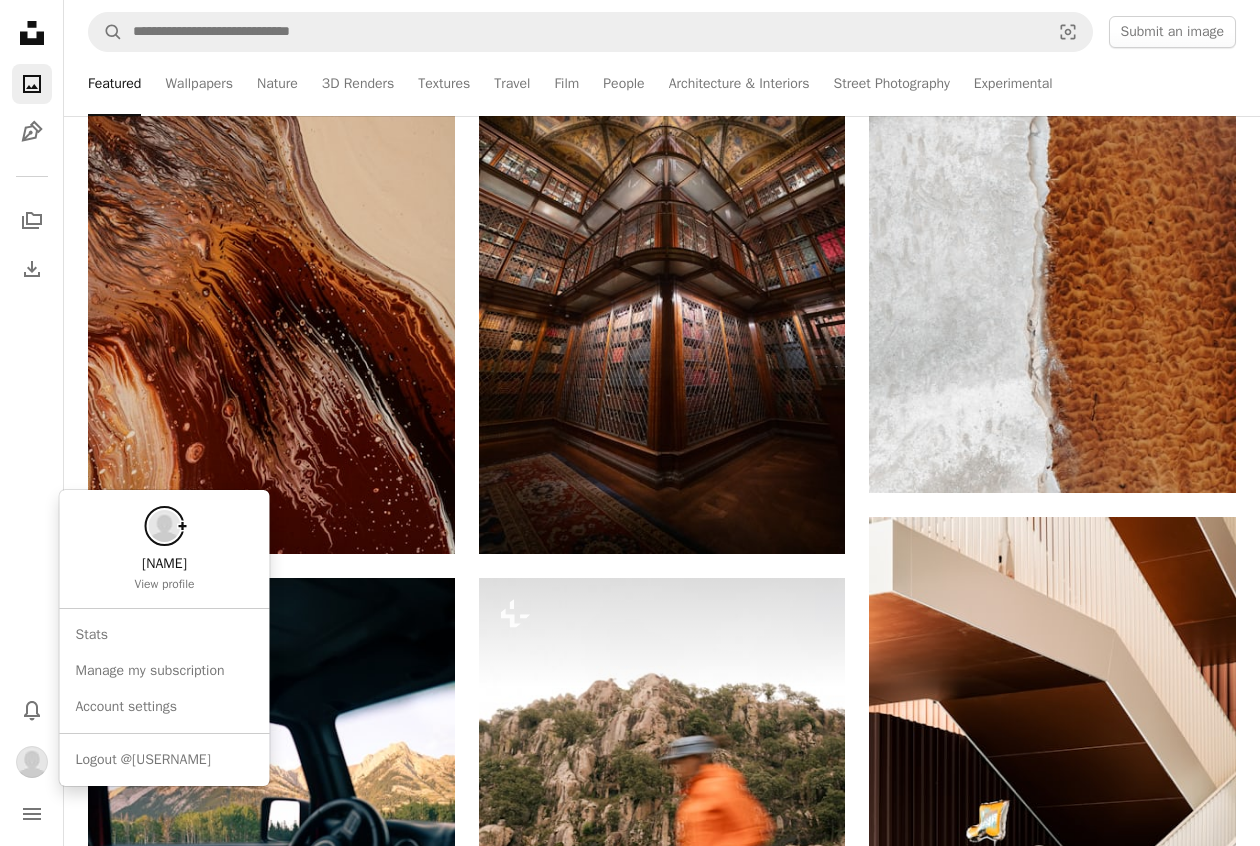 click at bounding box center [32, 762] 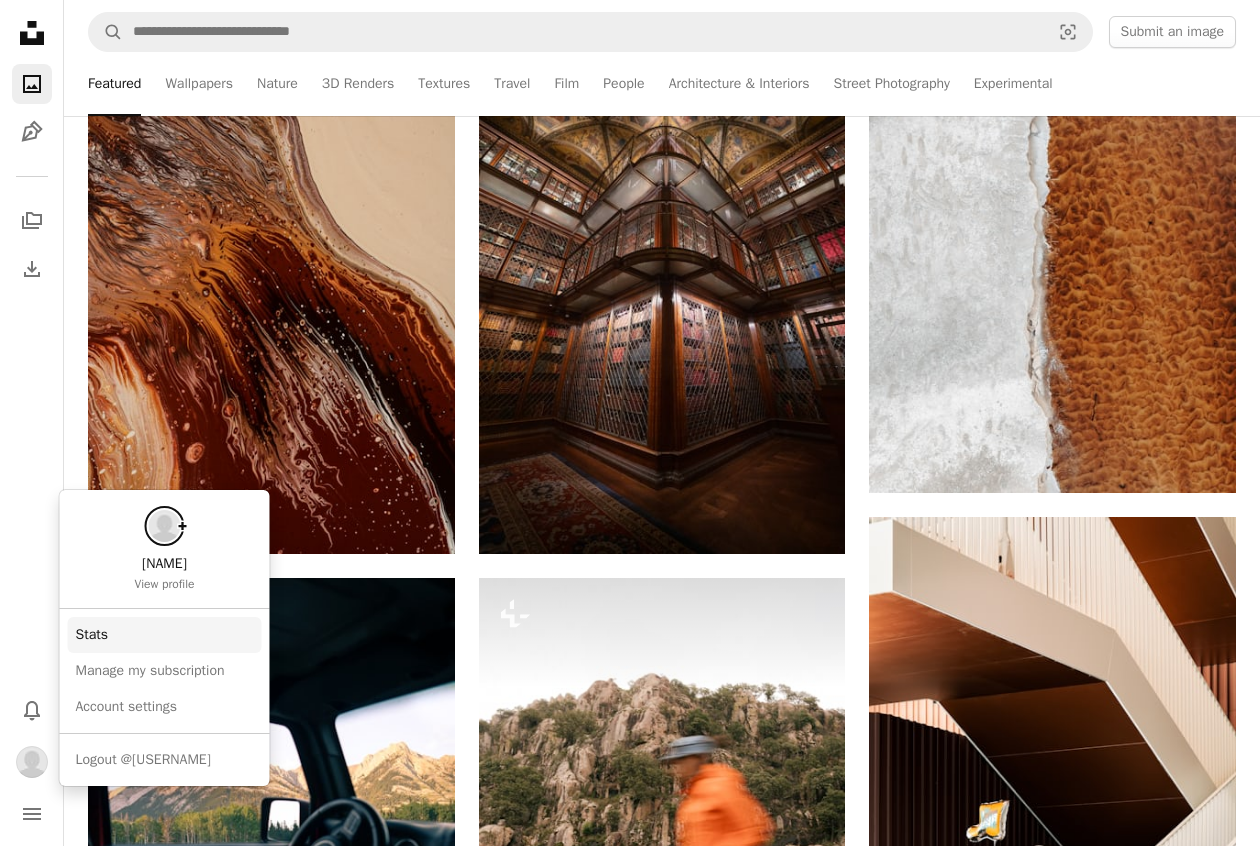 click on "Stats" at bounding box center (165, 635) 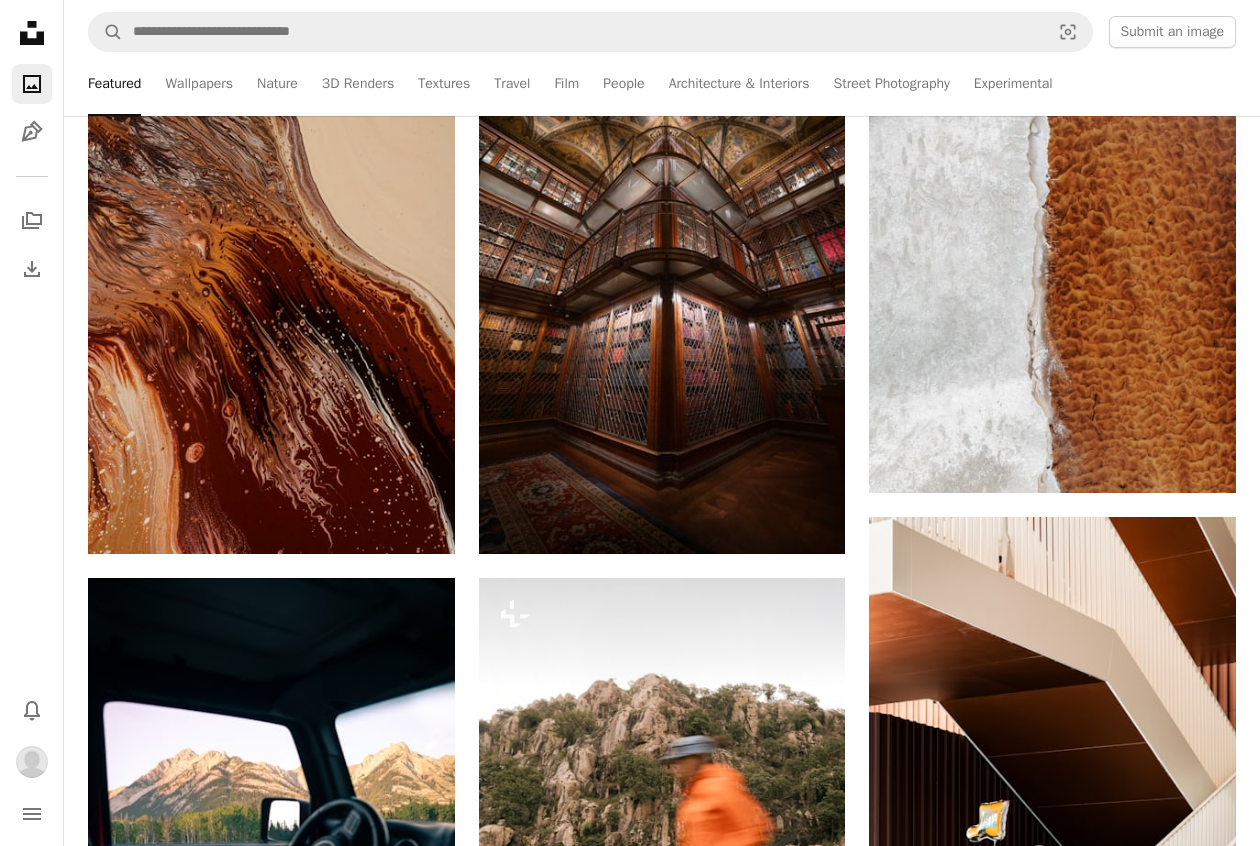scroll, scrollTop: 0, scrollLeft: 0, axis: both 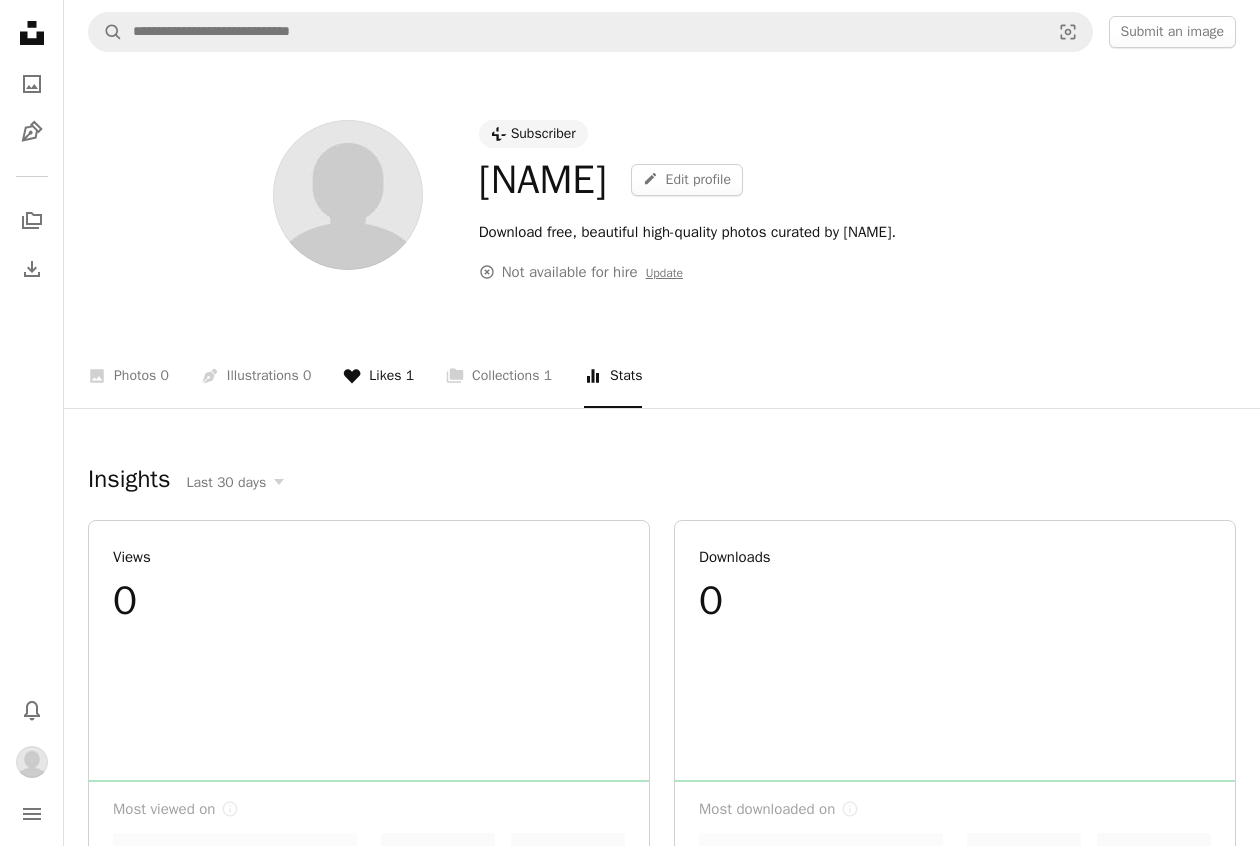 click on "A heart Likes   1" at bounding box center [378, 376] 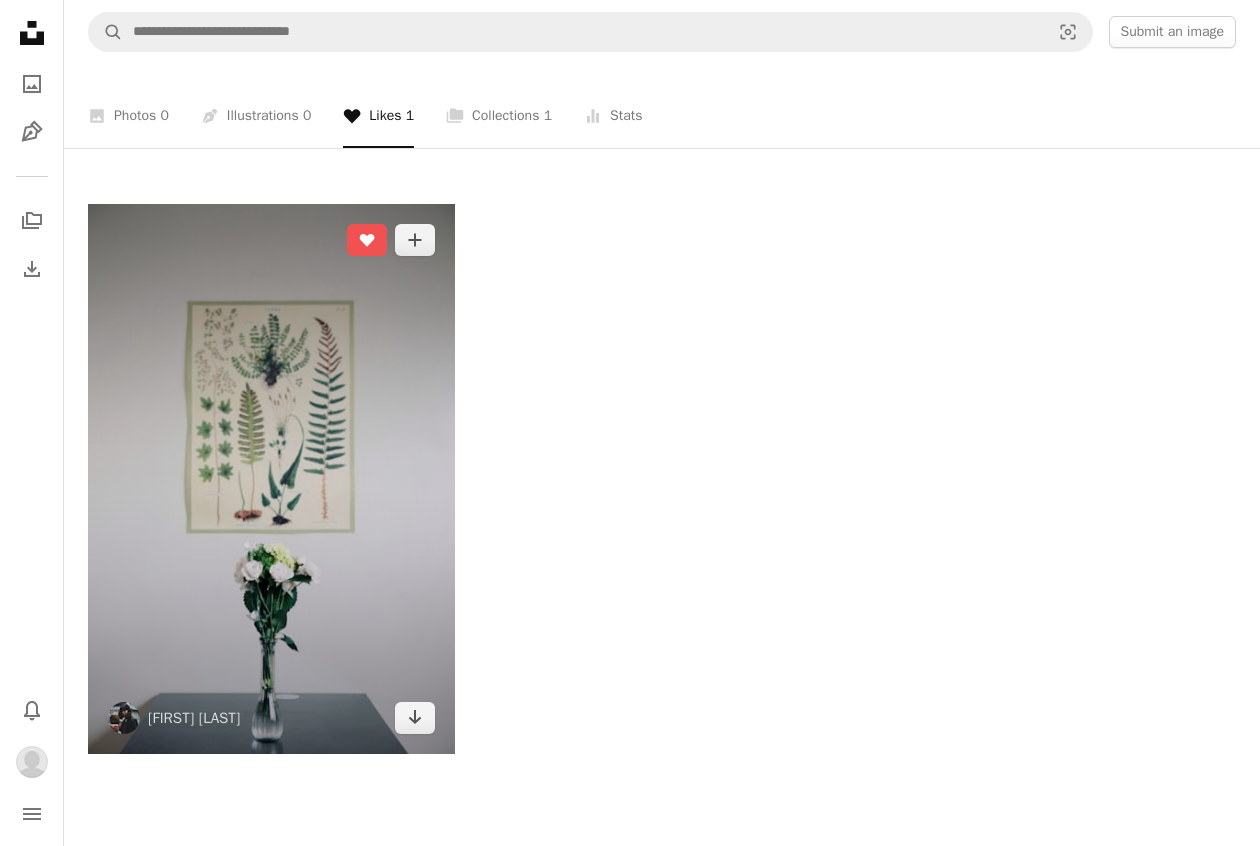 scroll, scrollTop: 259, scrollLeft: 0, axis: vertical 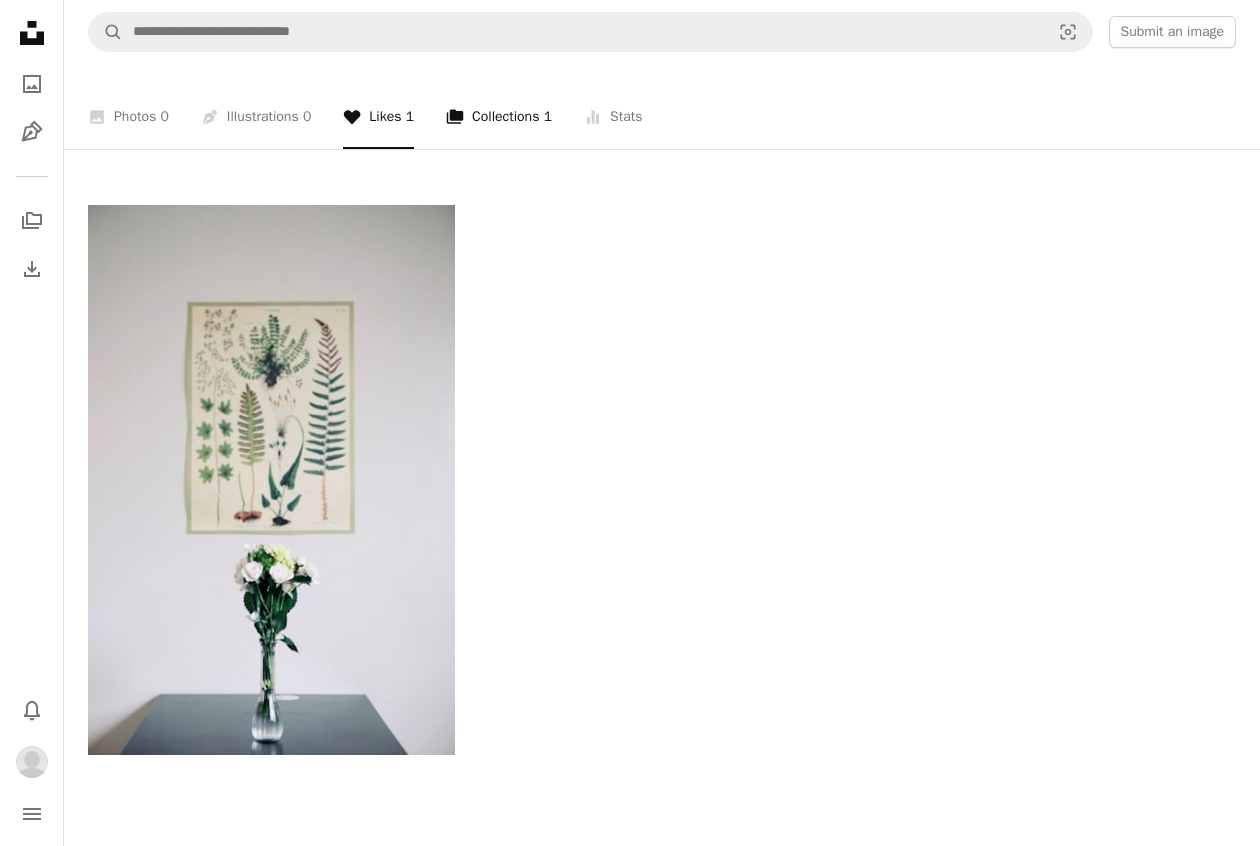 click on "A stack of folders Collections   1" at bounding box center [499, 117] 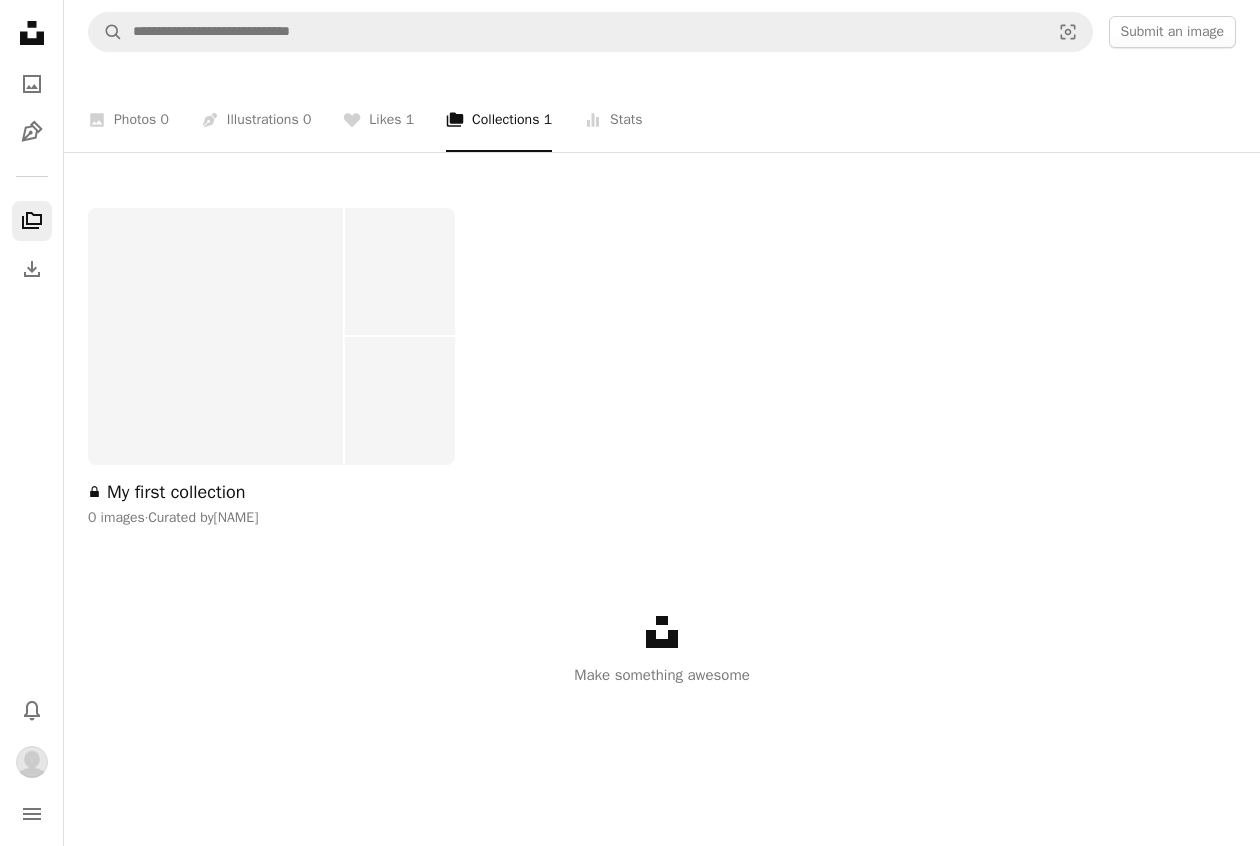 click on "Unsplash logo" 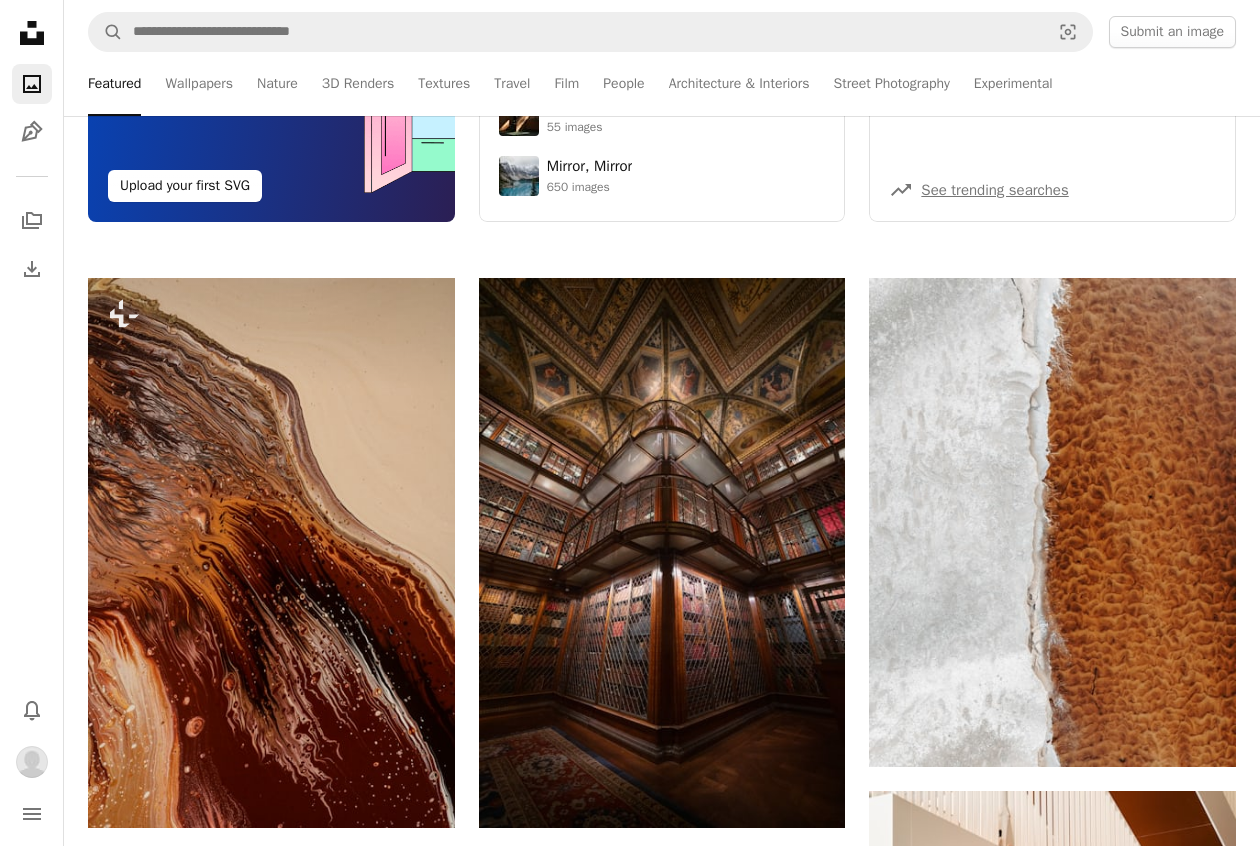 scroll, scrollTop: 0, scrollLeft: 0, axis: both 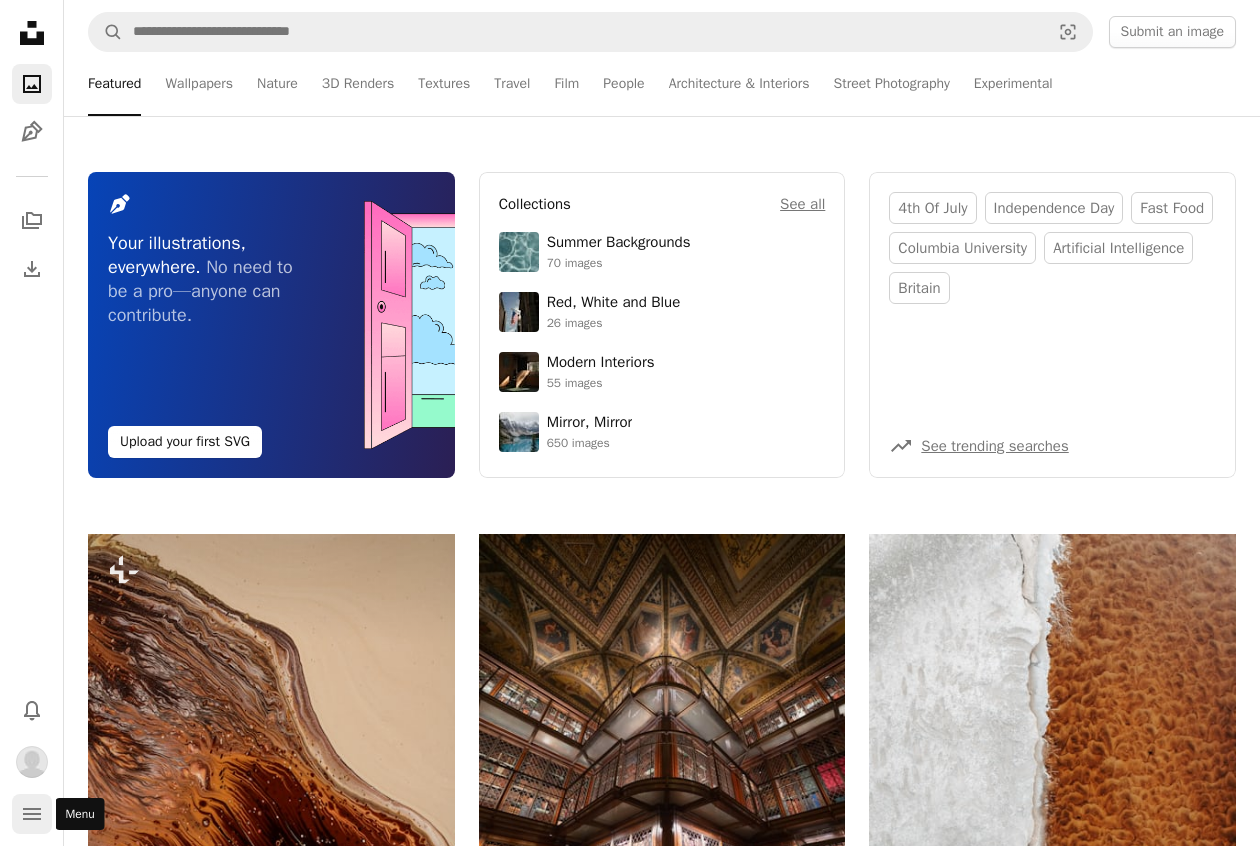 click on "navigation menu" 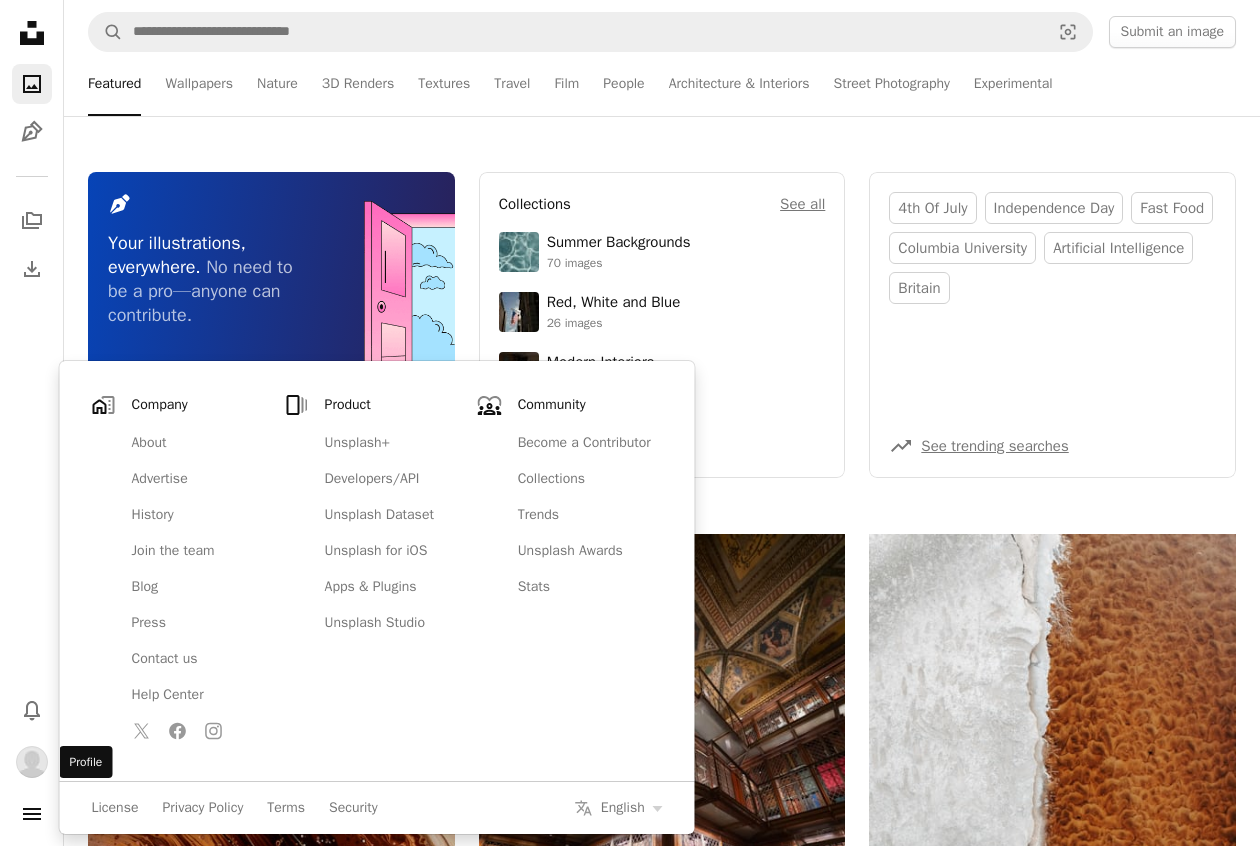 click at bounding box center [32, 762] 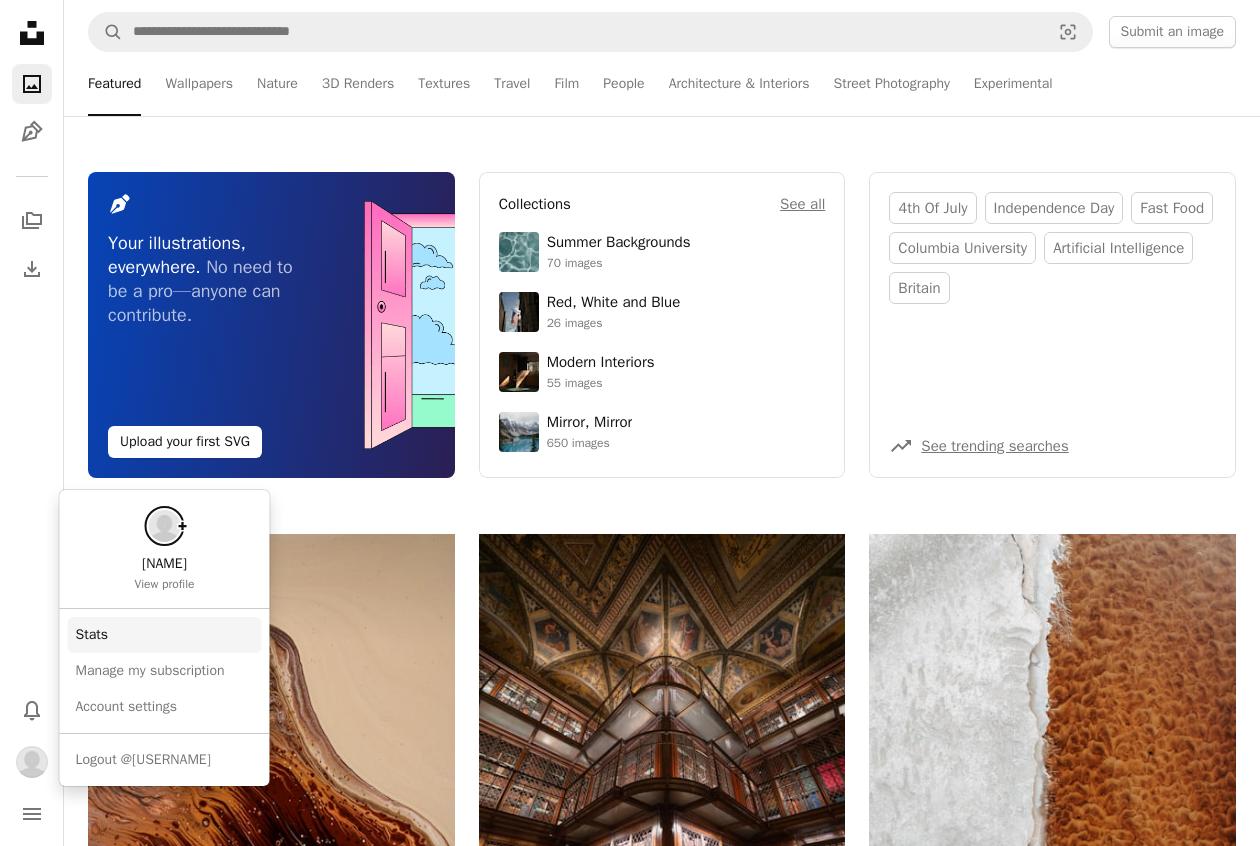 click on "Stats" at bounding box center [165, 635] 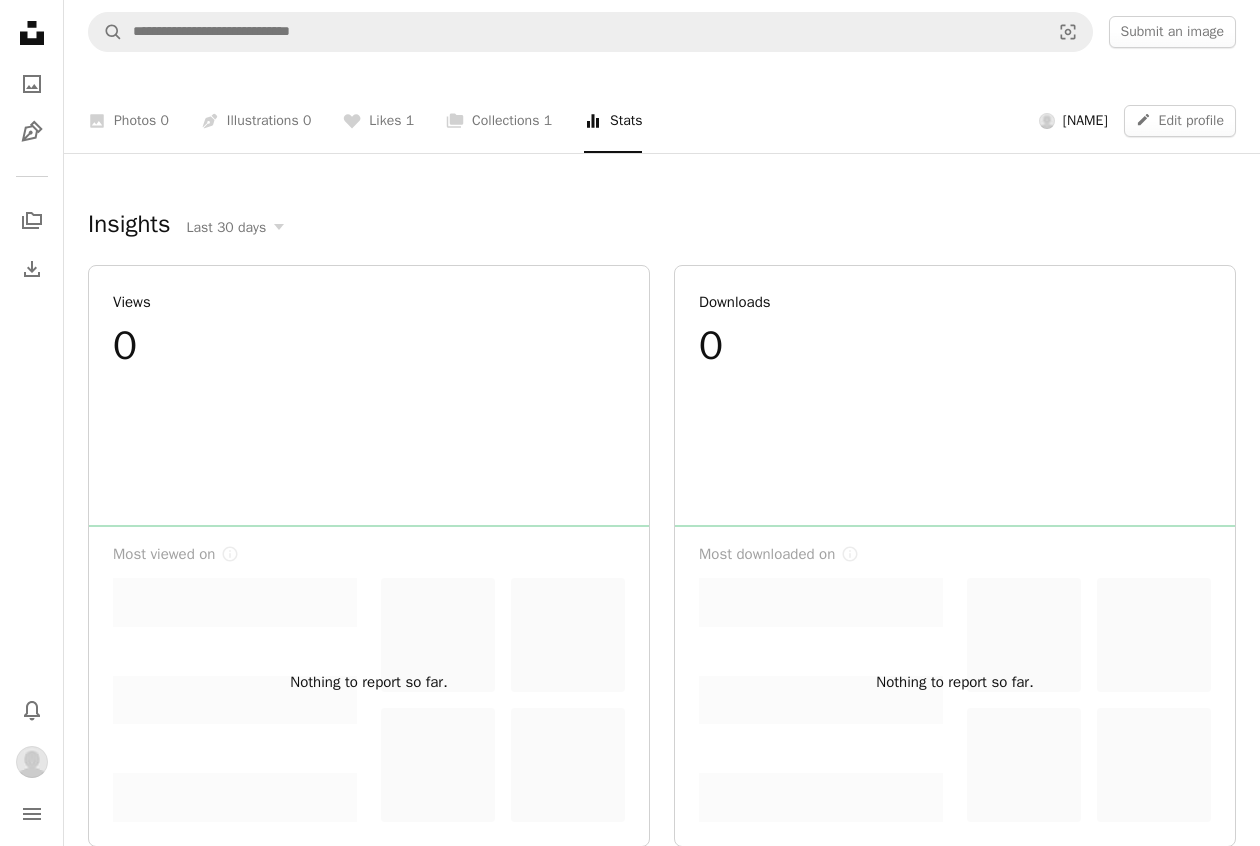 scroll, scrollTop: 0, scrollLeft: 0, axis: both 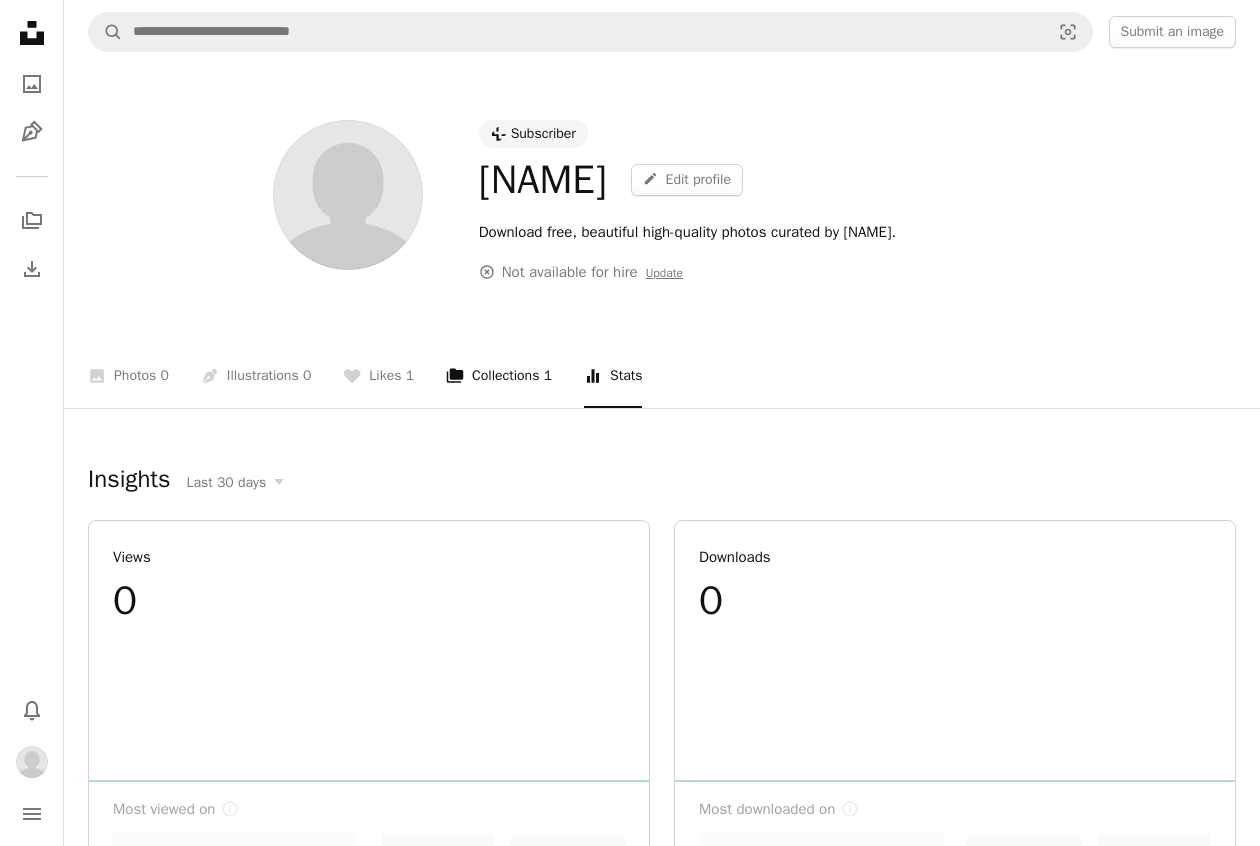 click on "A stack of folders Collections   1" at bounding box center (499, 376) 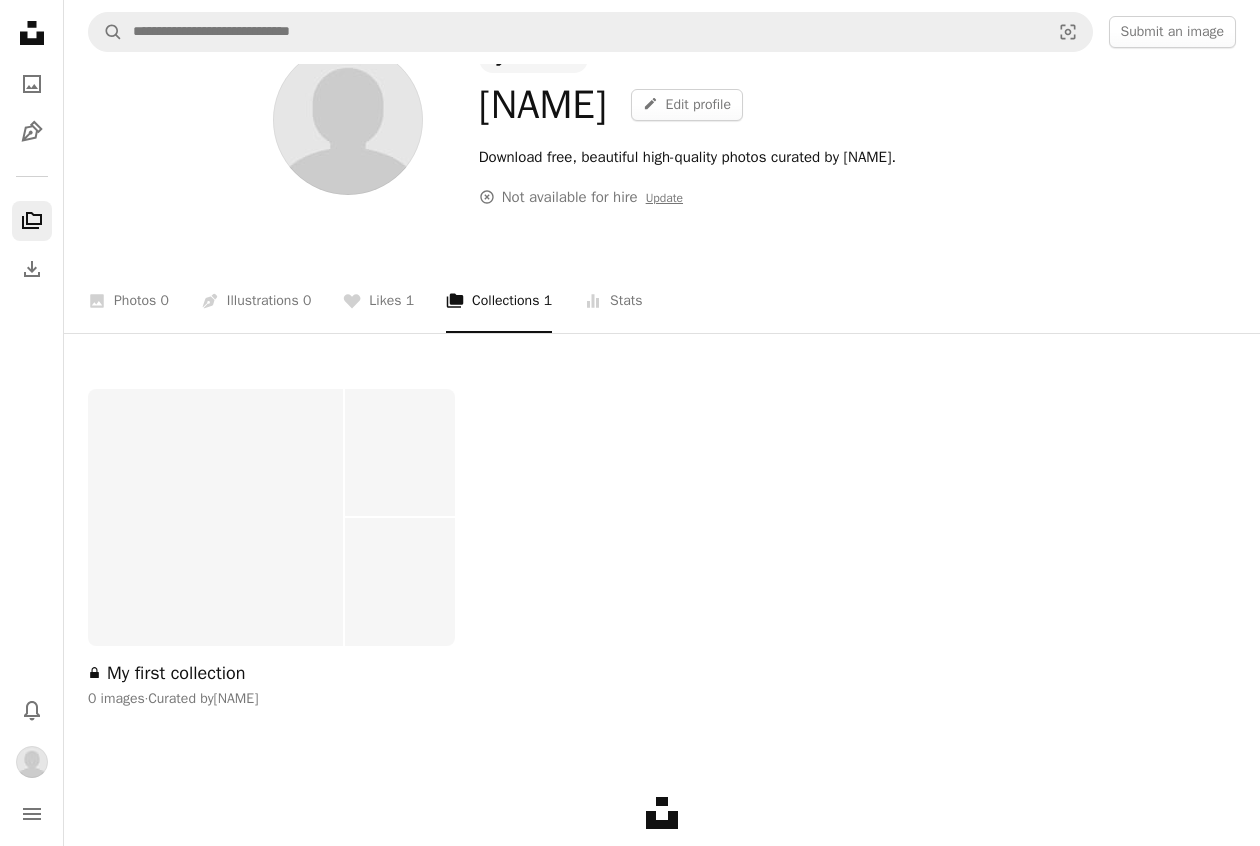 scroll, scrollTop: 94, scrollLeft: 0, axis: vertical 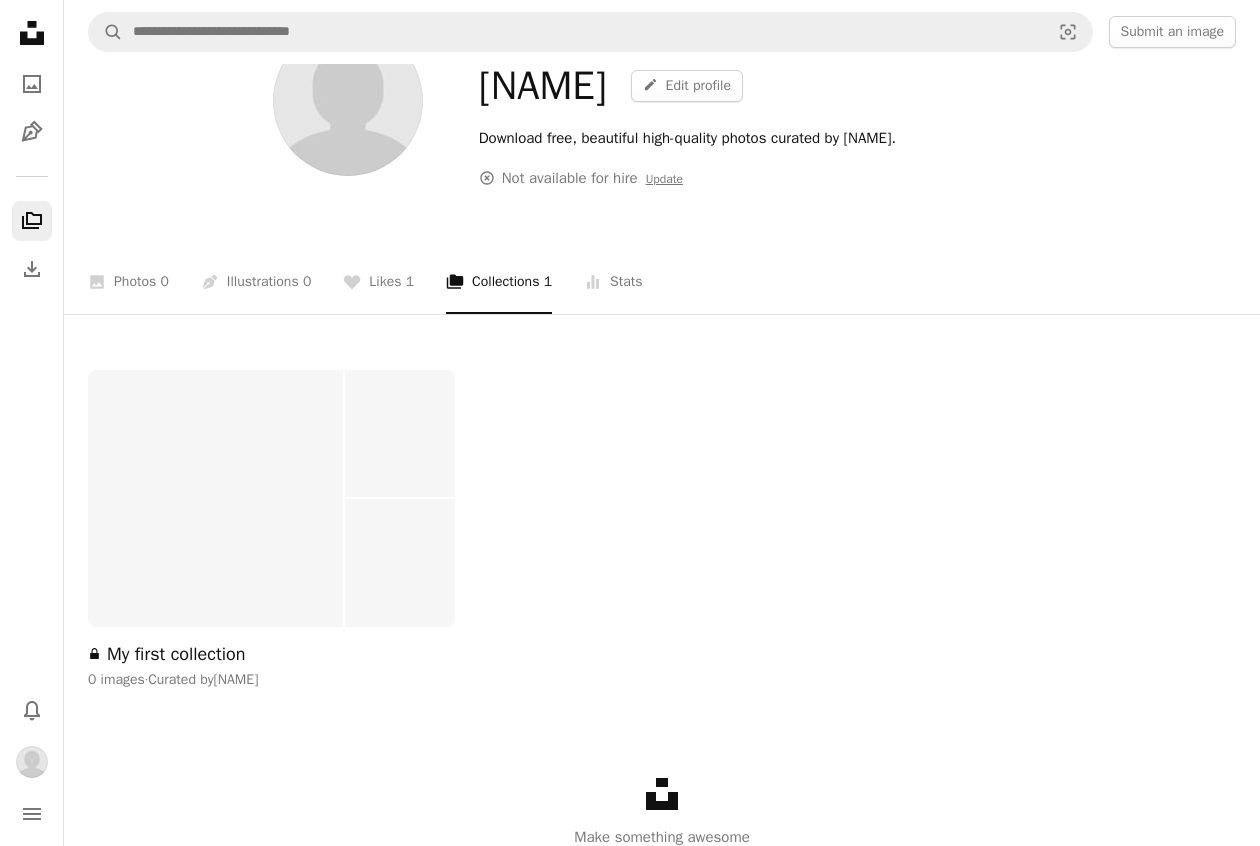 click at bounding box center (215, 498) 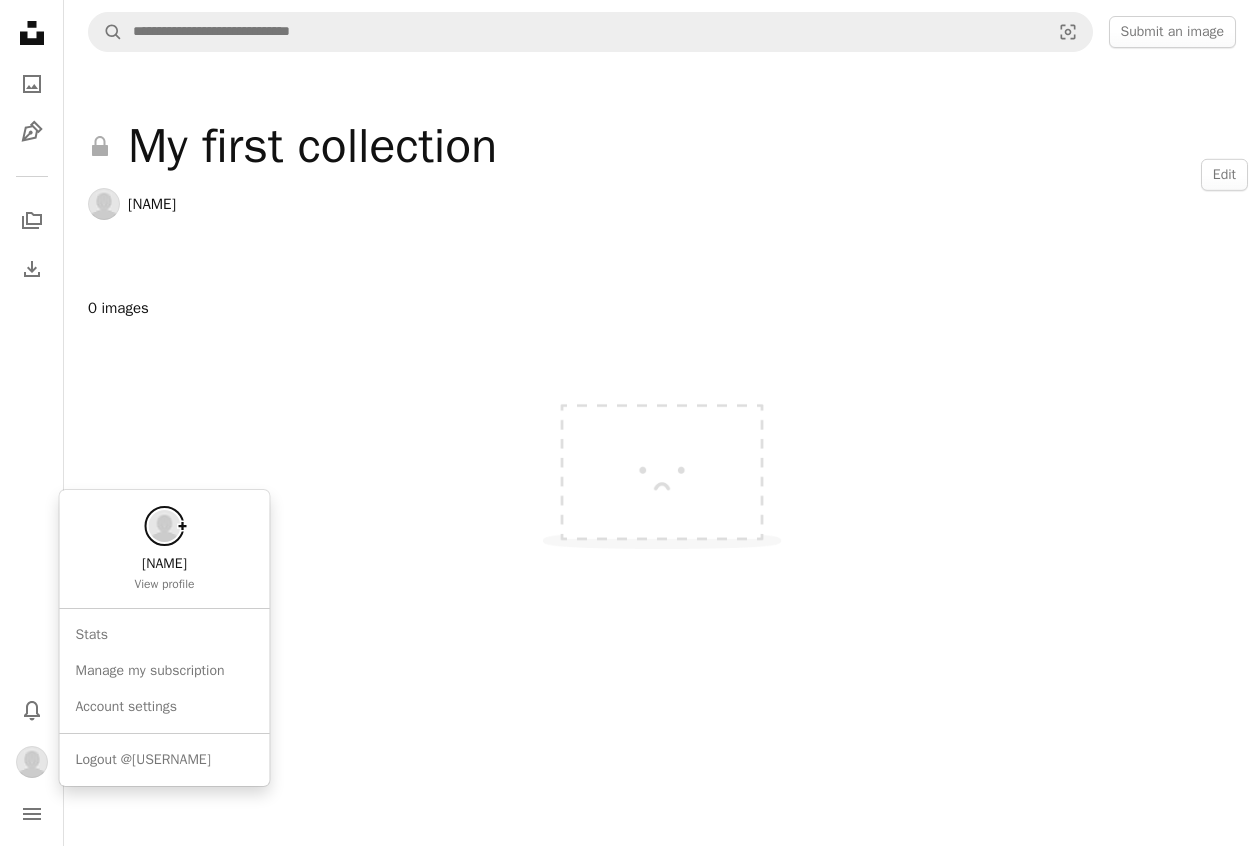 click at bounding box center (32, 762) 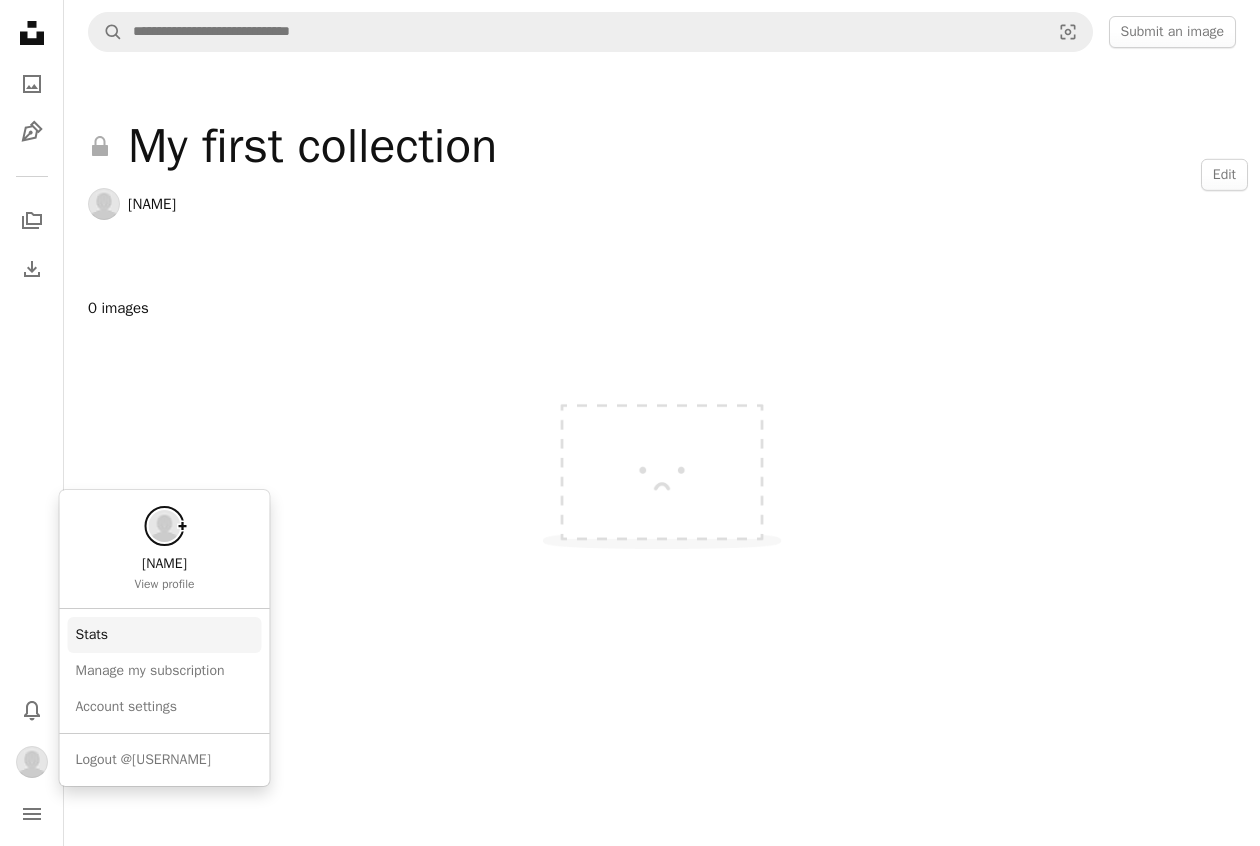 click on "Stats" at bounding box center [165, 635] 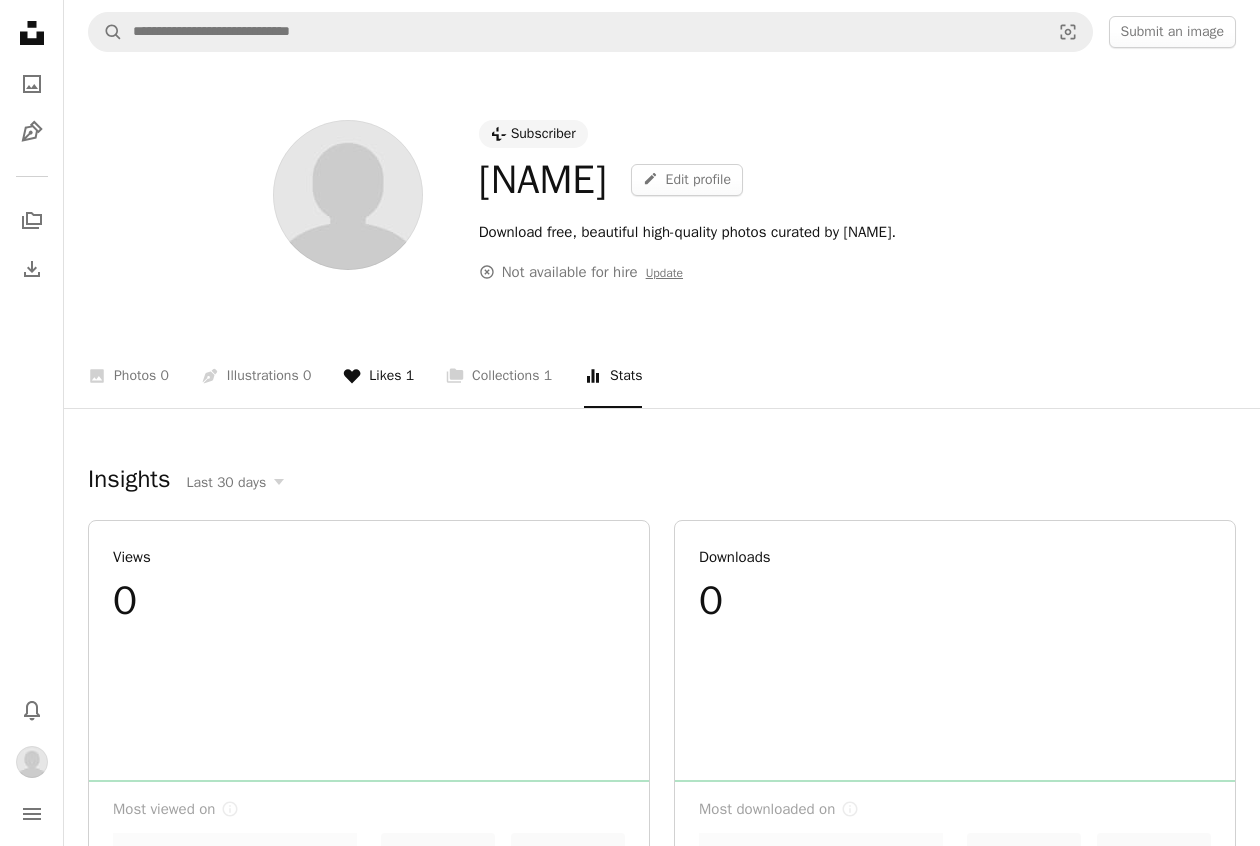 click on "A heart Likes   1" at bounding box center [378, 376] 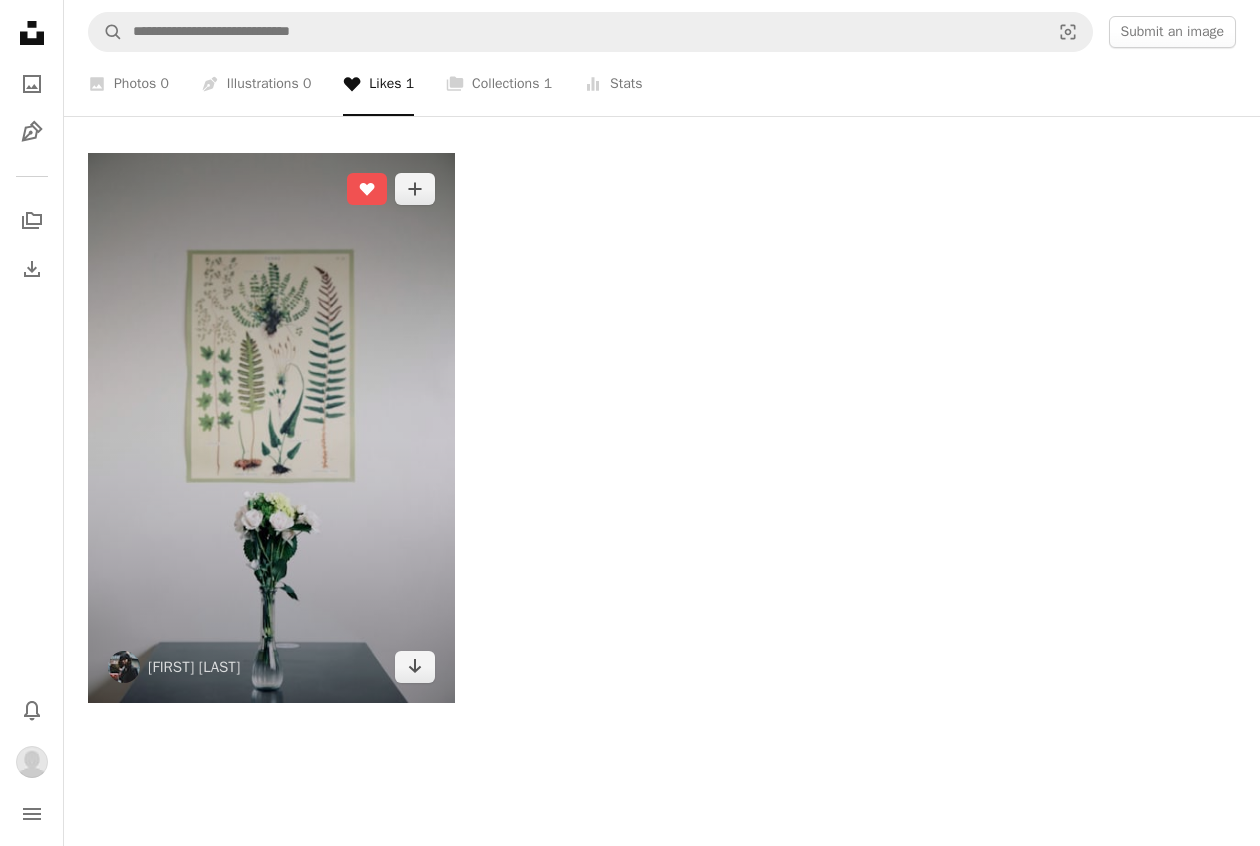 scroll, scrollTop: 318, scrollLeft: 0, axis: vertical 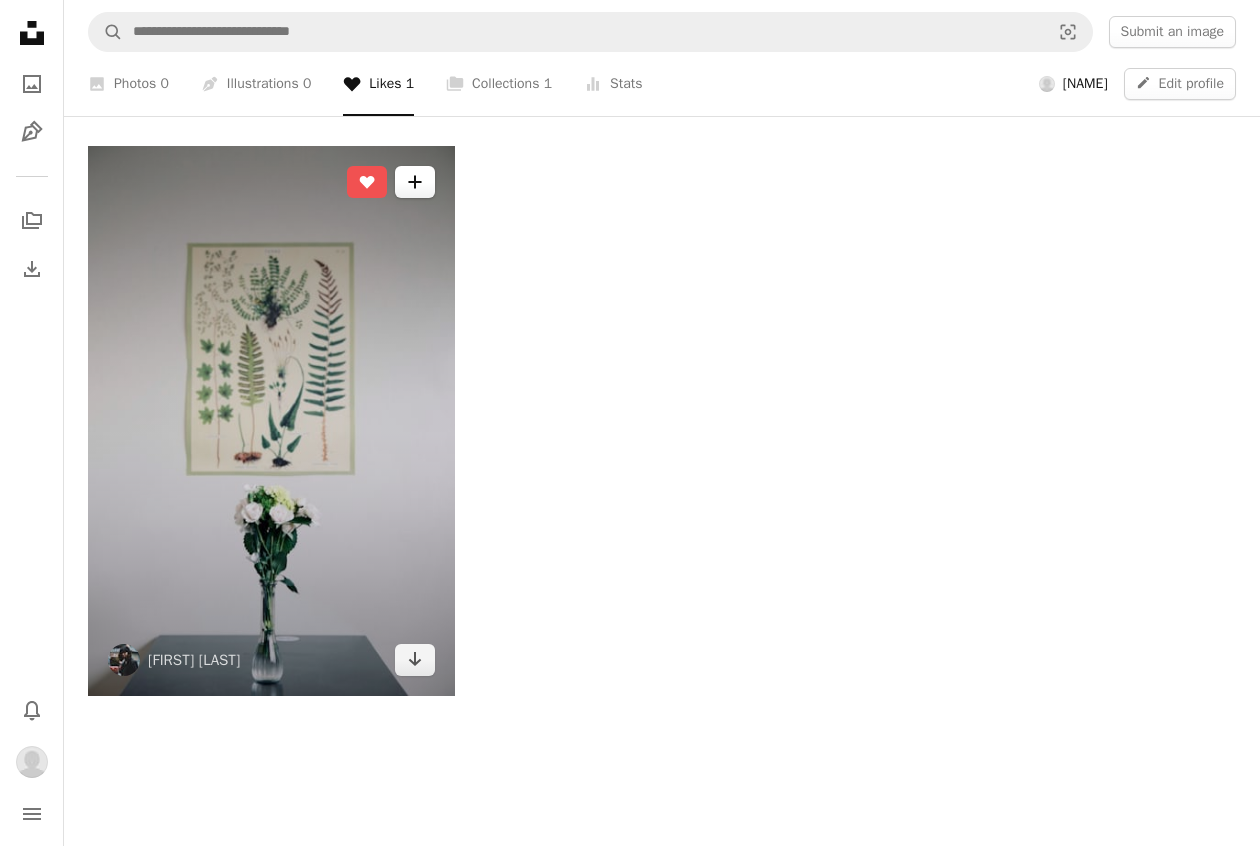 click on "A plus sign" 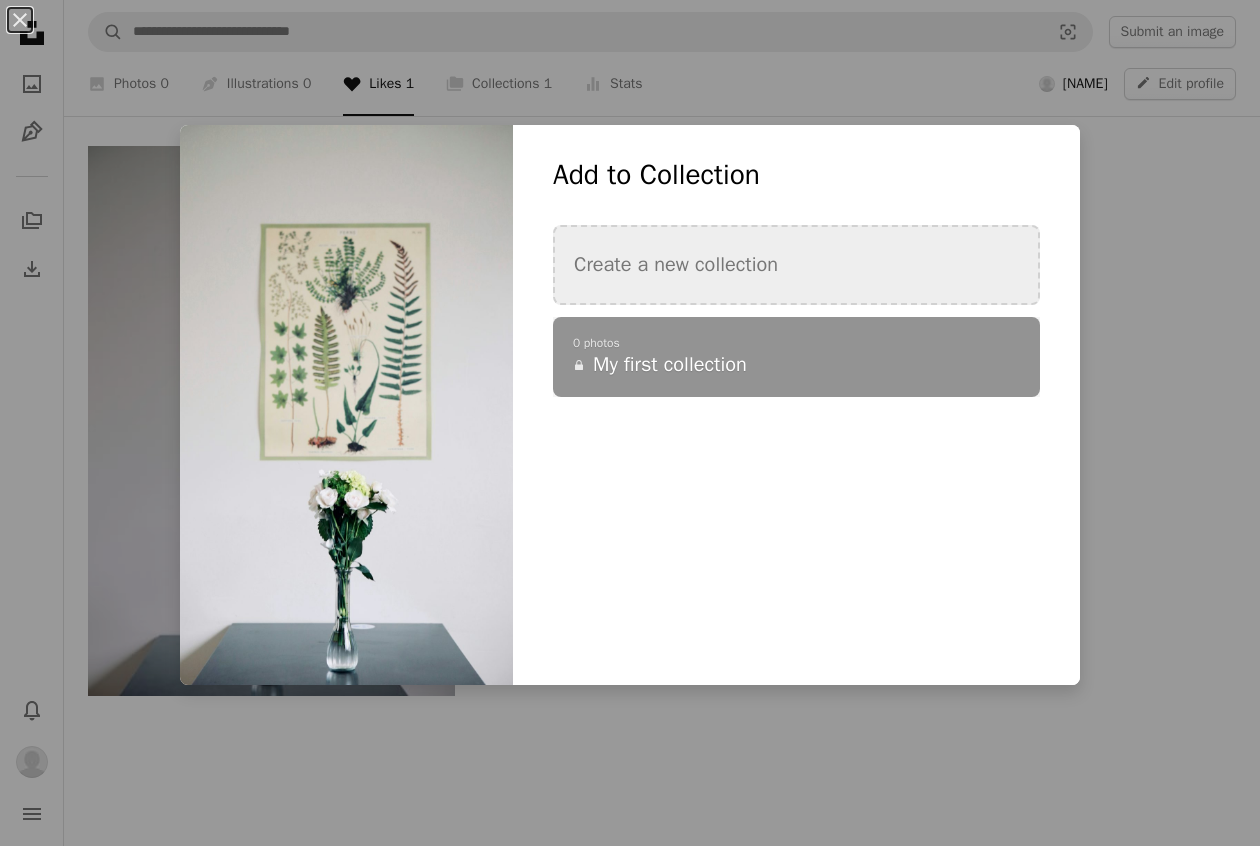 click on "Create a new collection" at bounding box center [796, 265] 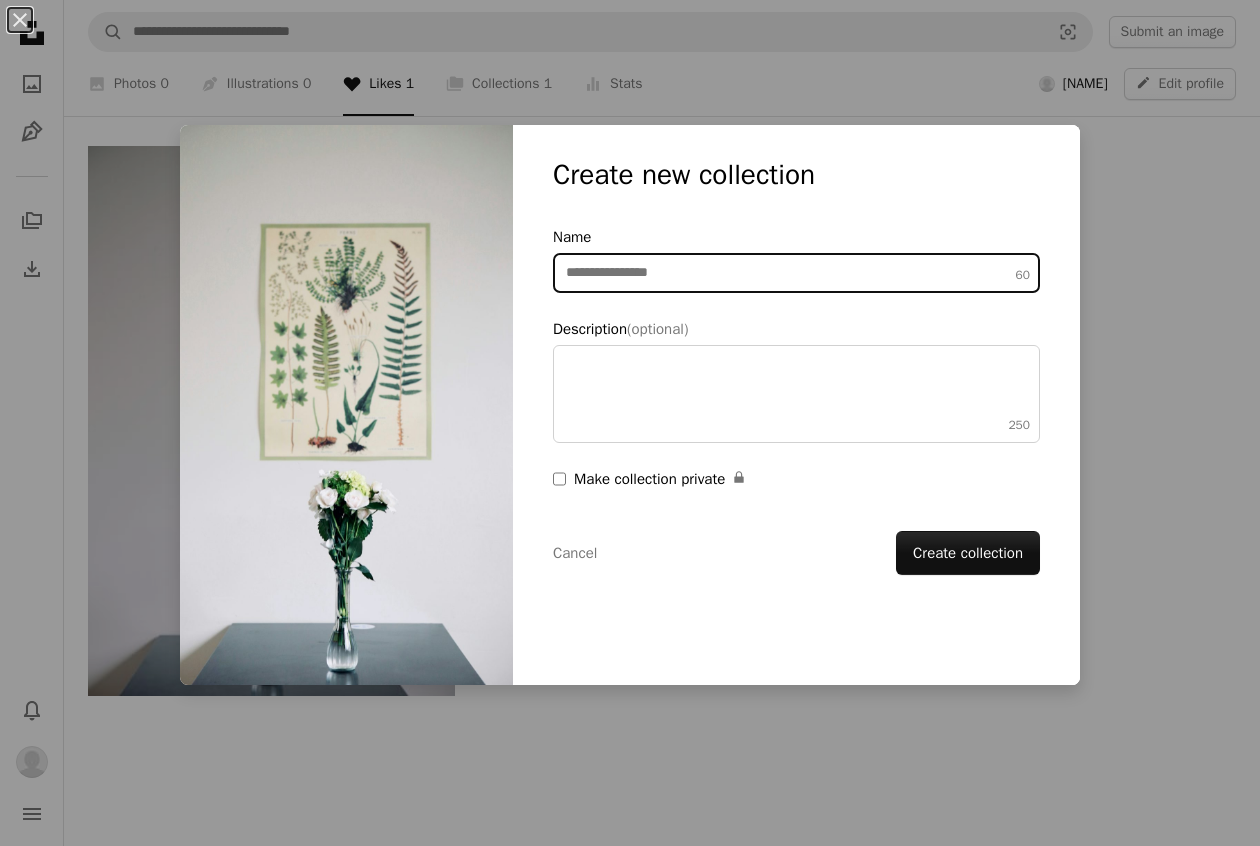 click on "Name 60" at bounding box center (796, 273) 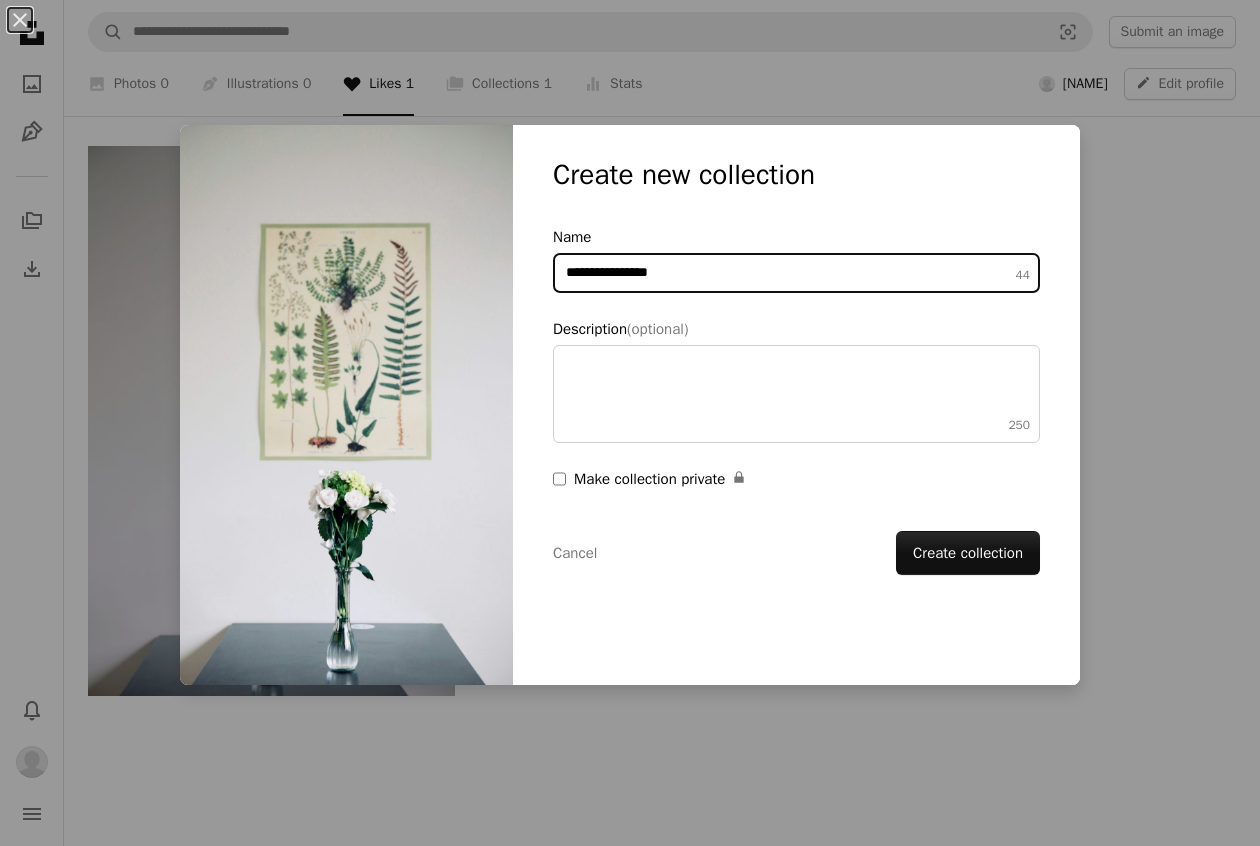 type on "**********" 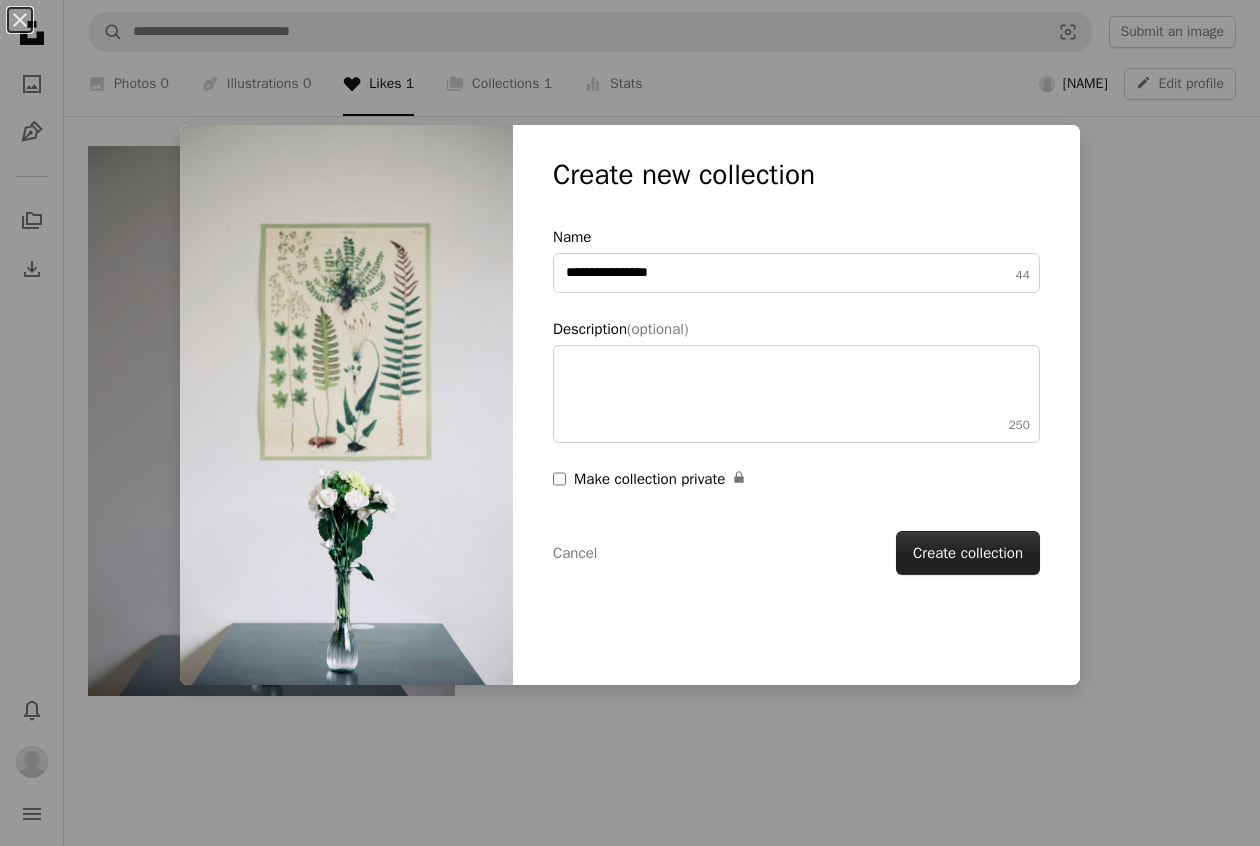 click on "Create collection" at bounding box center [968, 553] 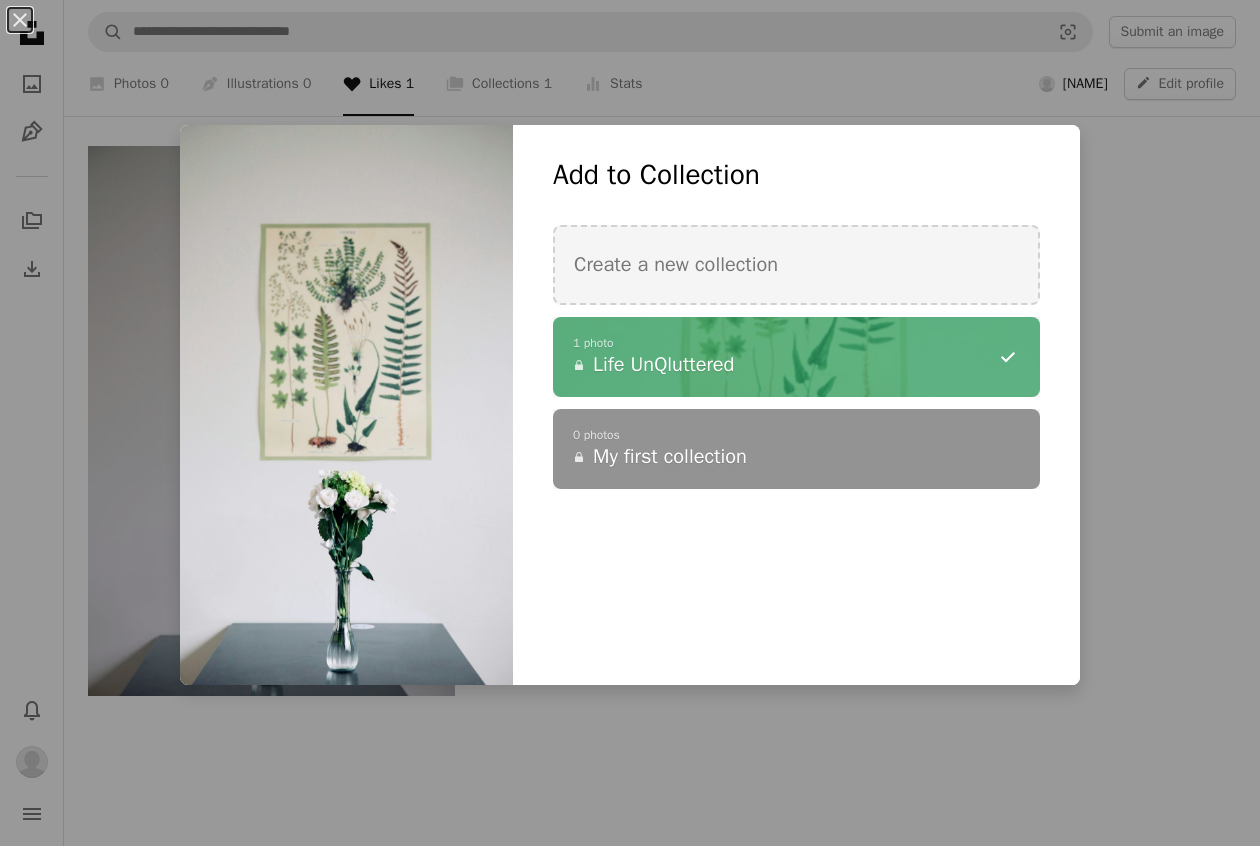 click on "**********" at bounding box center (630, 423) 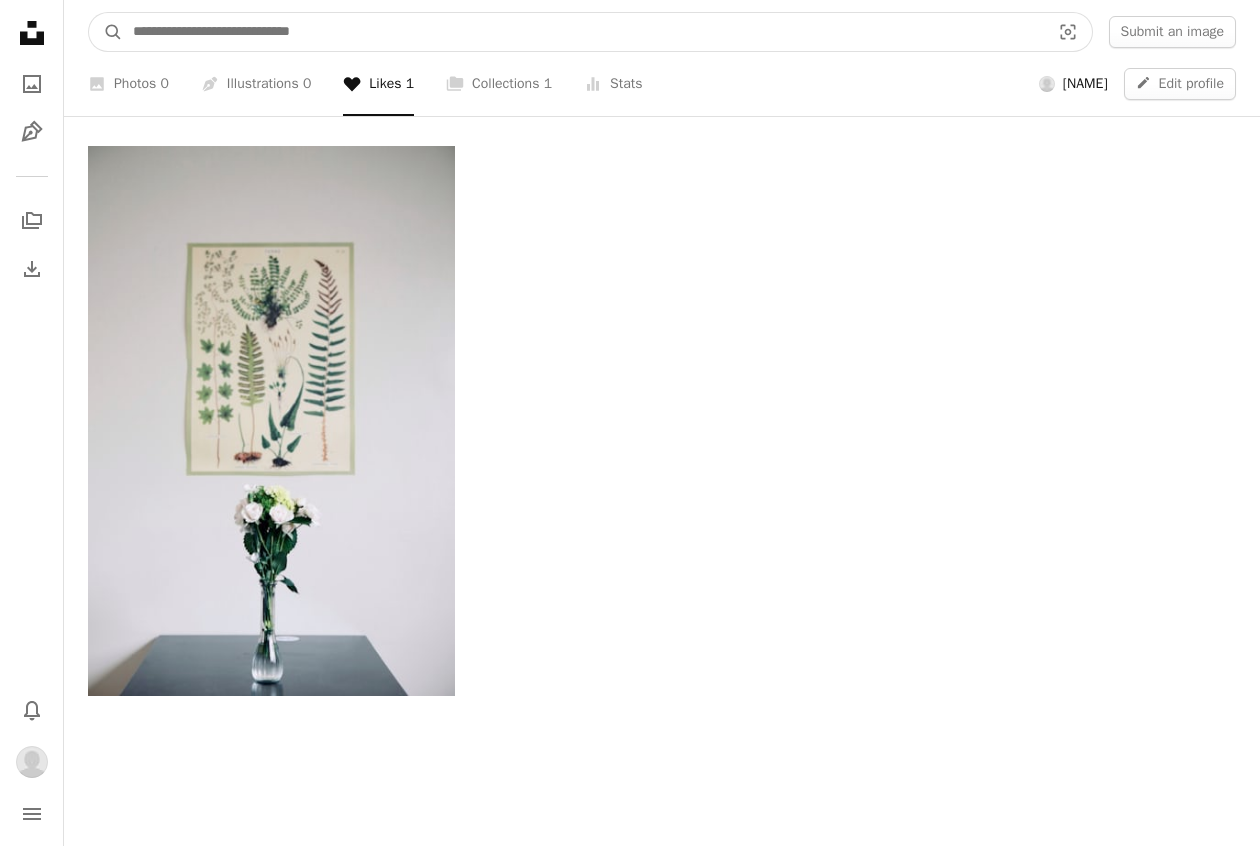 click at bounding box center [583, 32] 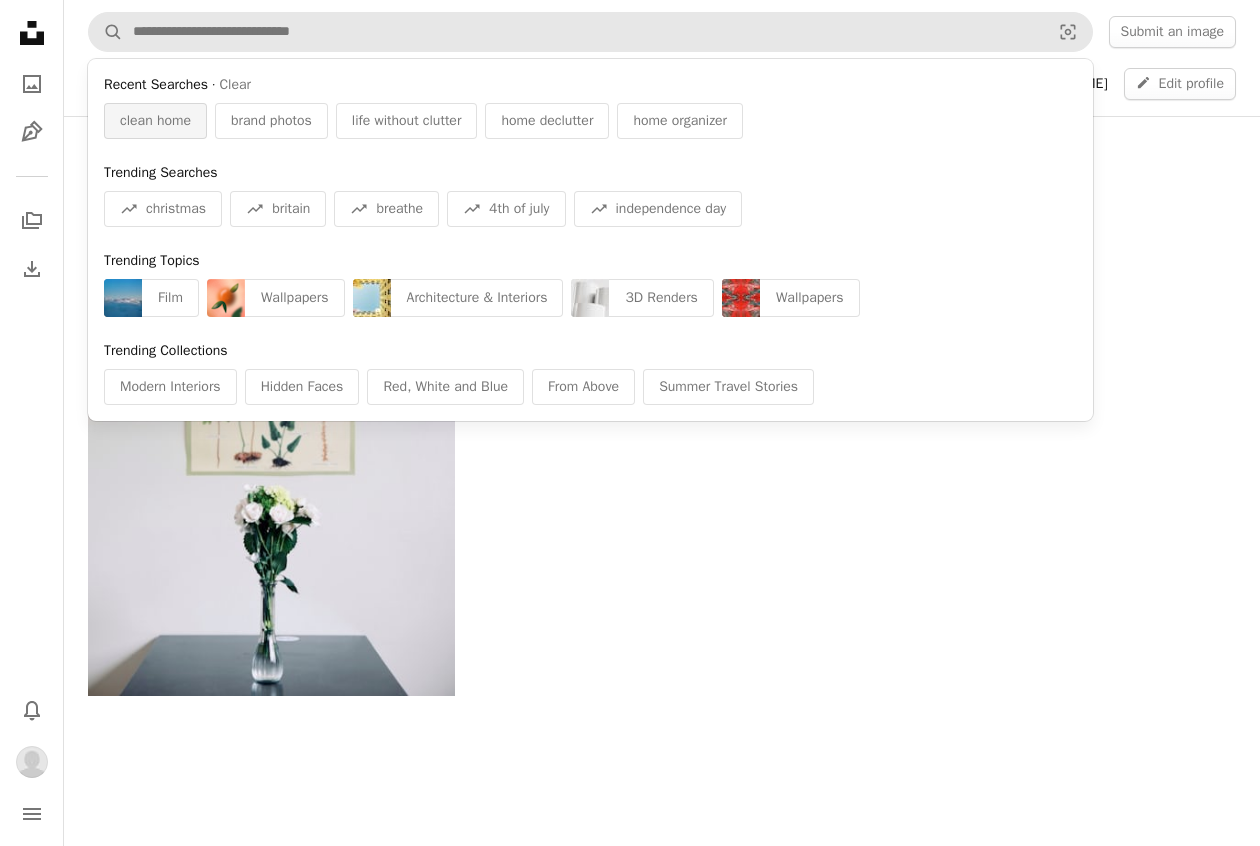 click on "clean home" at bounding box center [155, 121] 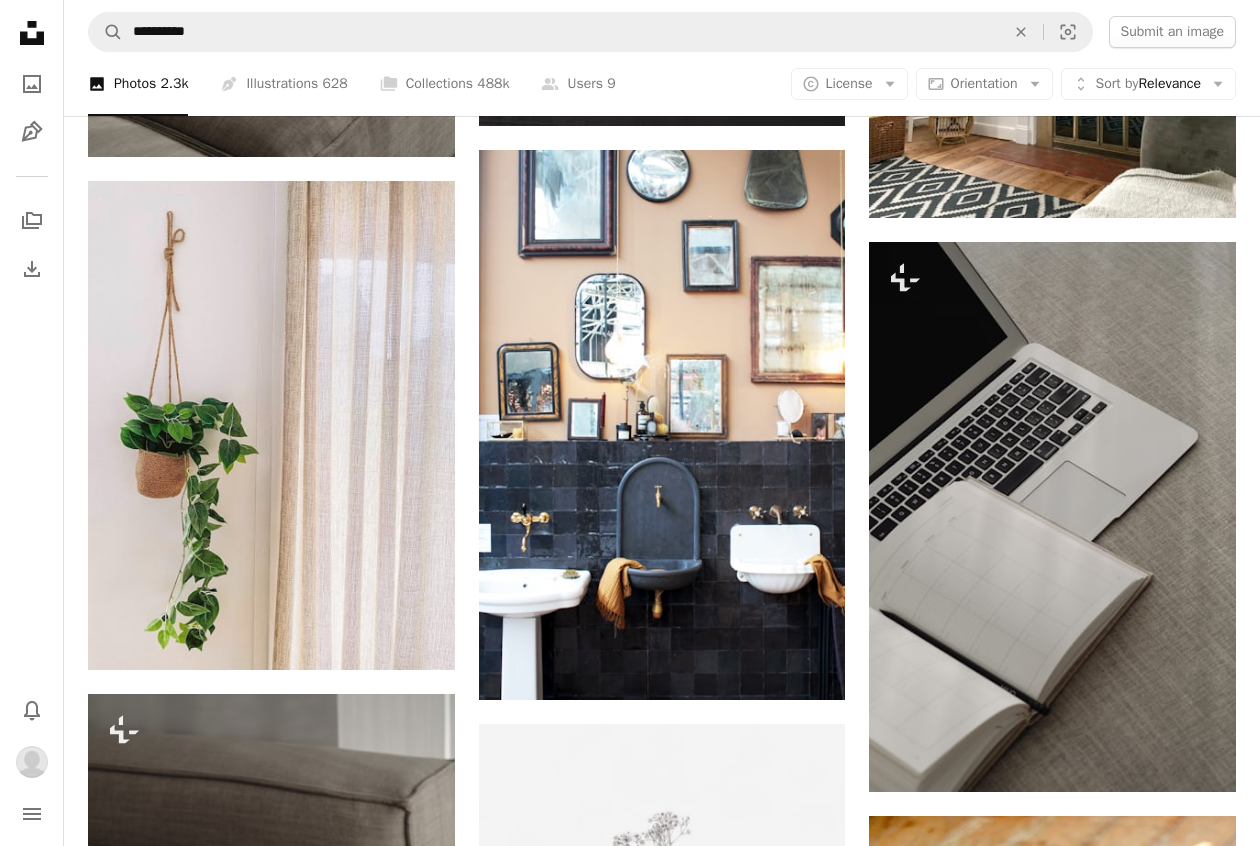 scroll, scrollTop: 17664, scrollLeft: 0, axis: vertical 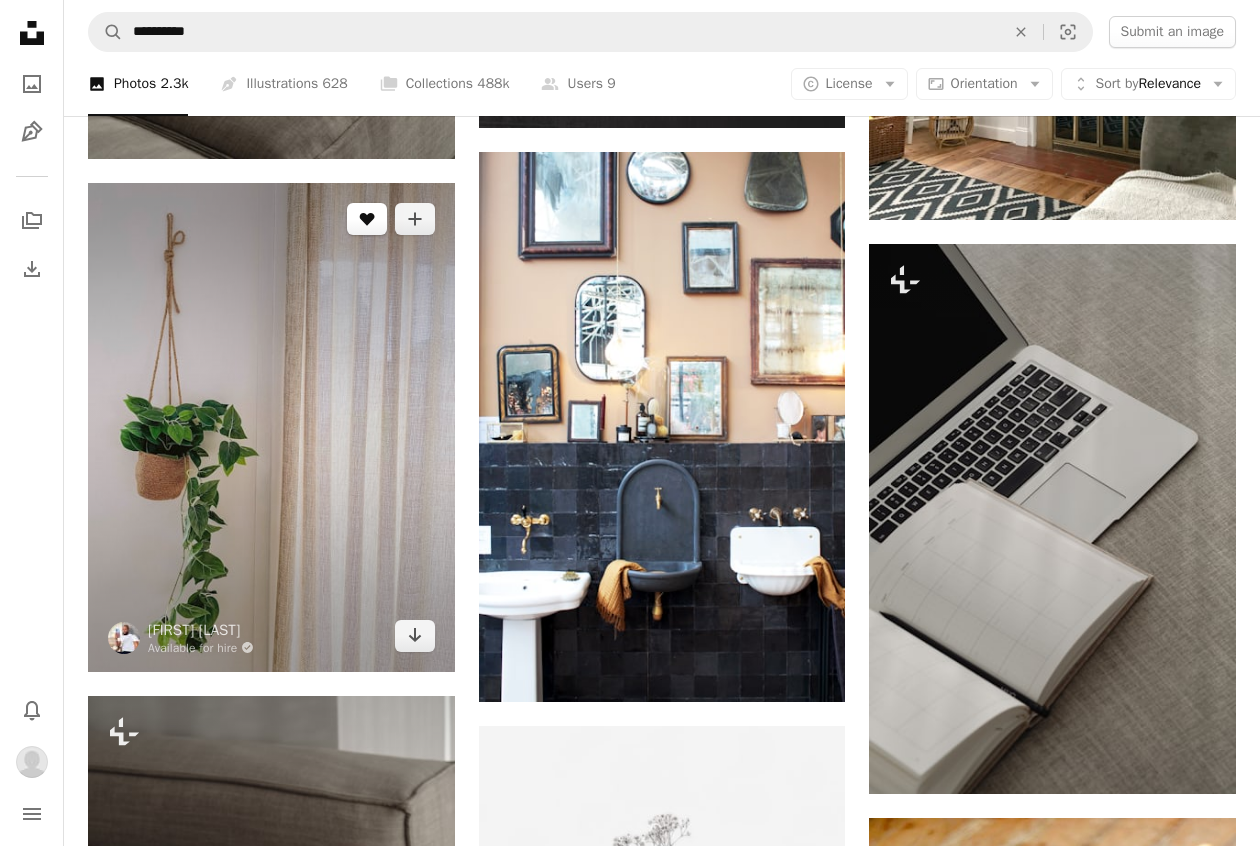 click on "A heart" at bounding box center [367, 219] 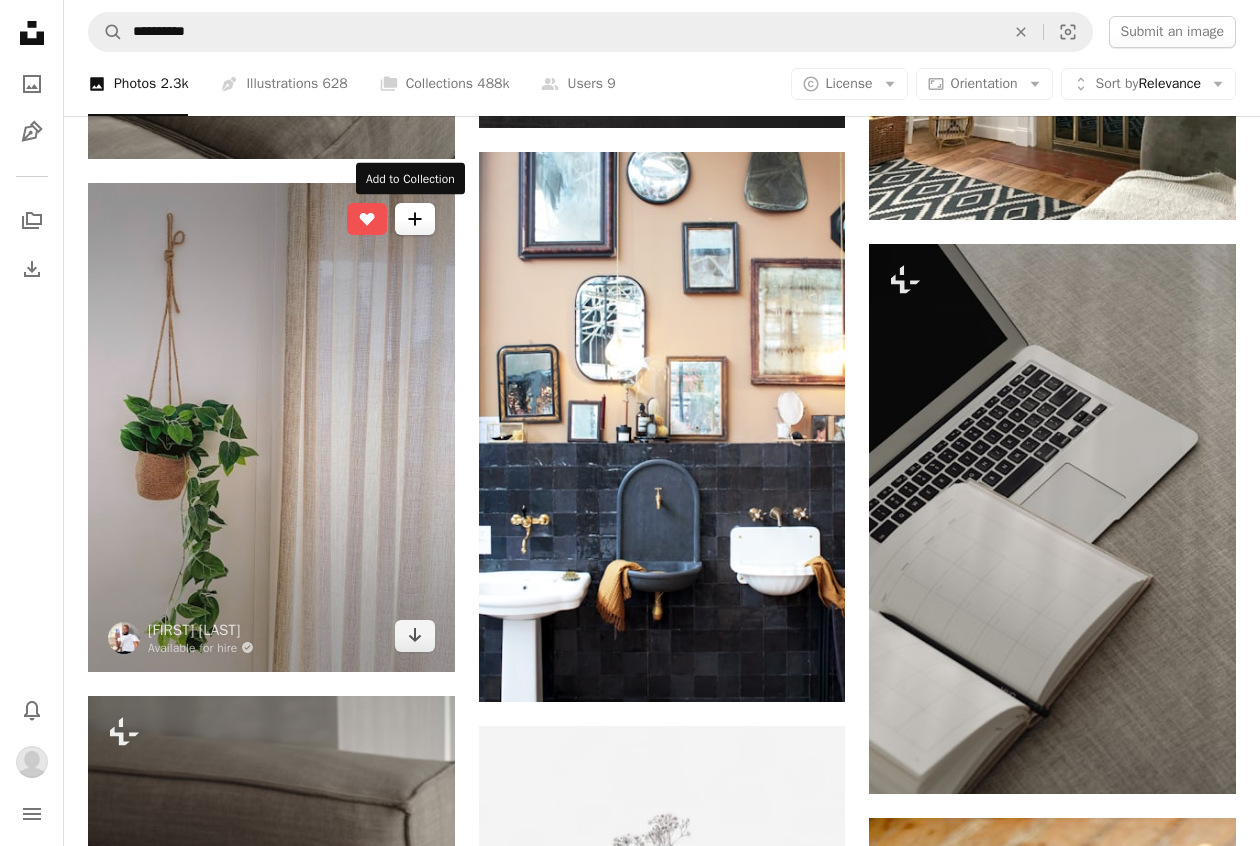 click on "A plus sign" 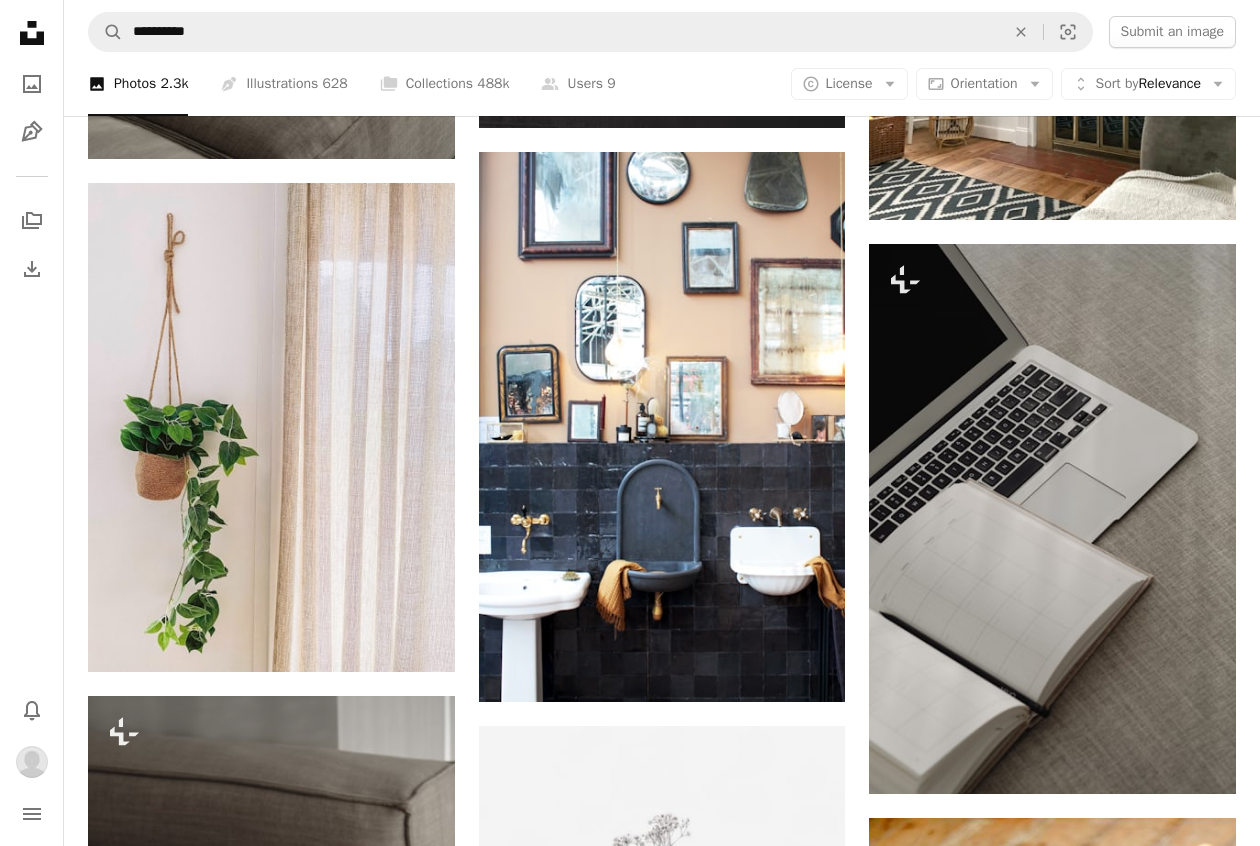 click on "1 photo" at bounding box center (796, 4239) 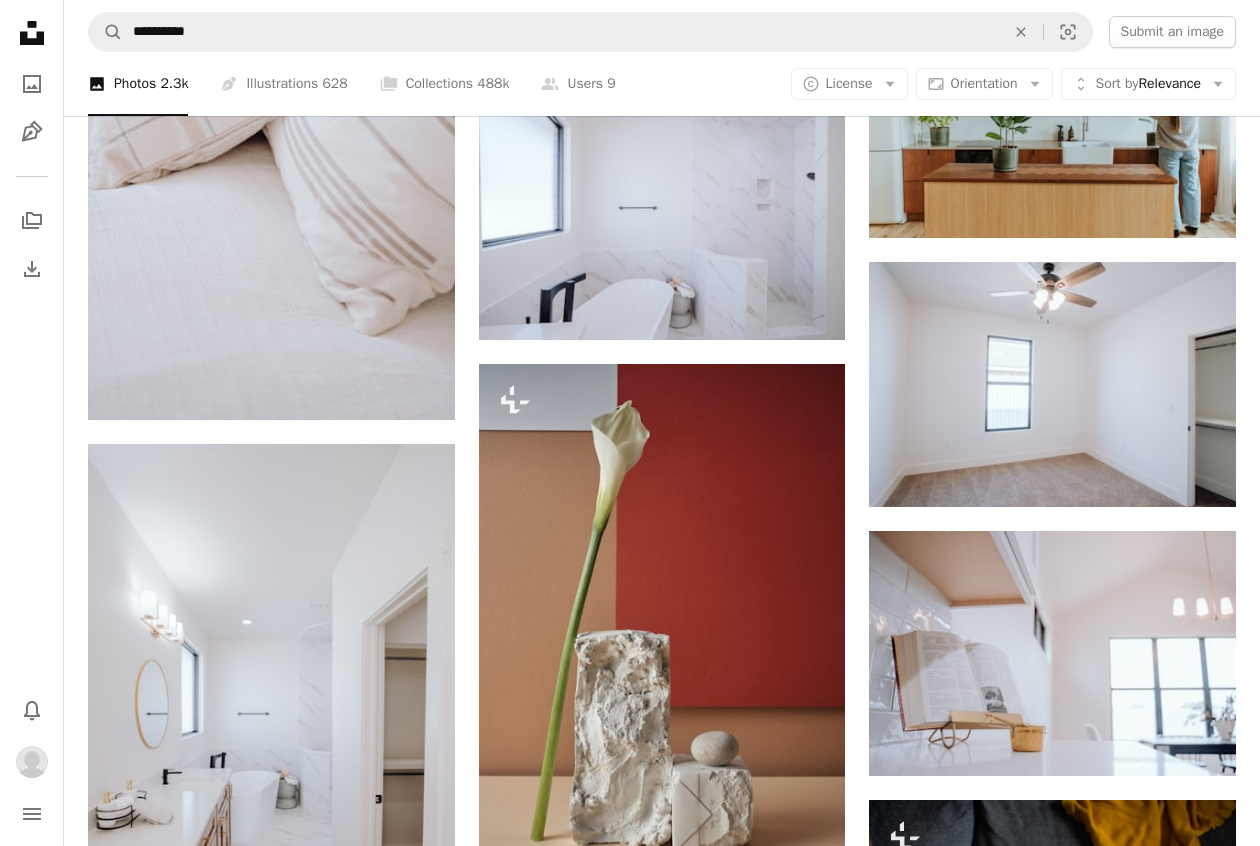 scroll, scrollTop: 23272, scrollLeft: 0, axis: vertical 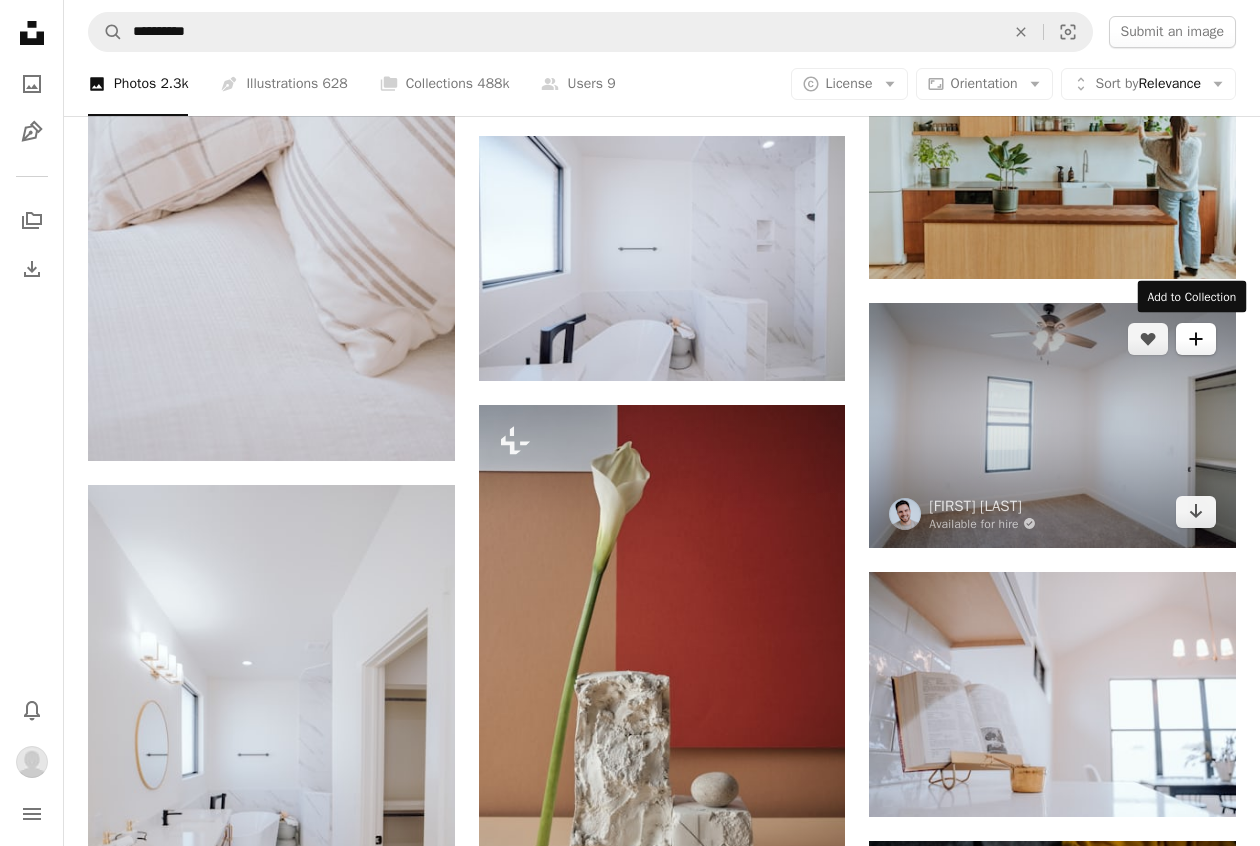 click on "A plus sign" 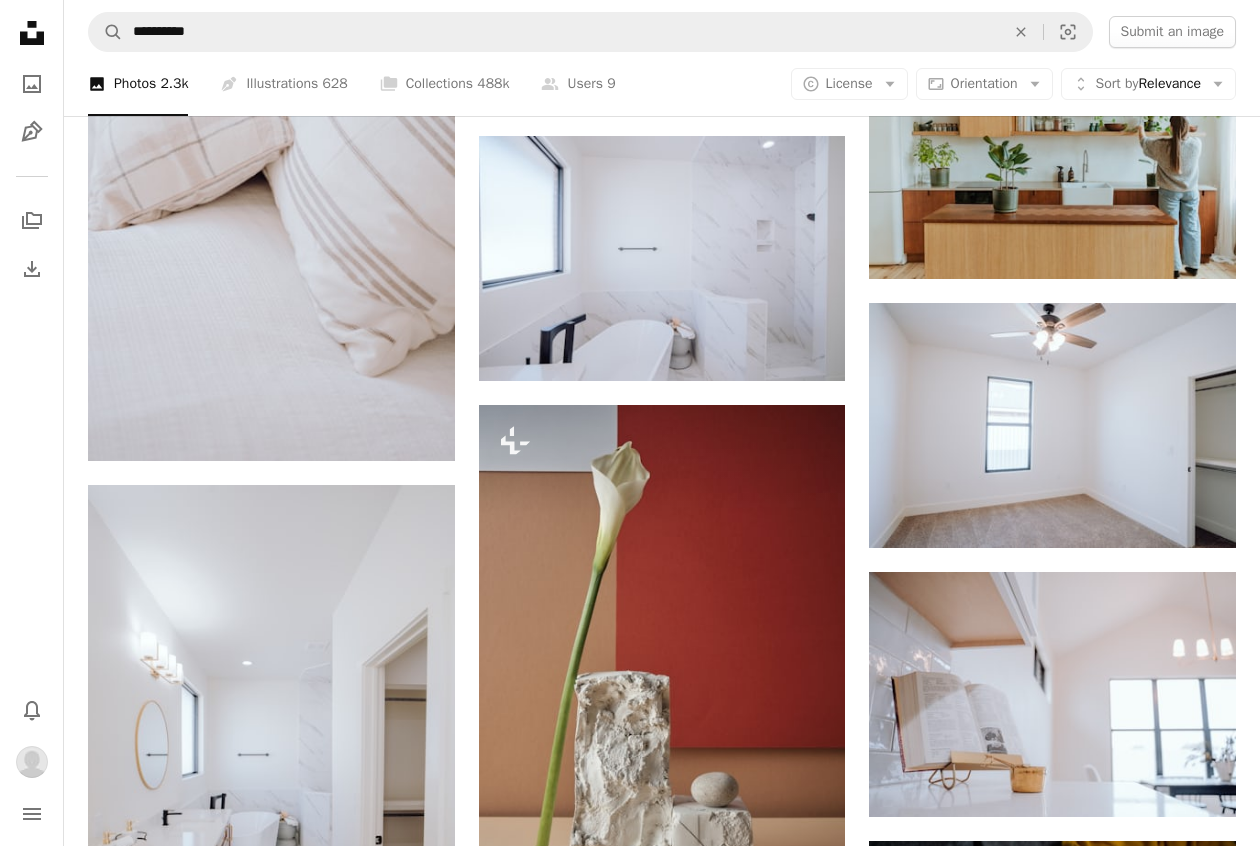 click on "2 photos" at bounding box center [796, 4589] 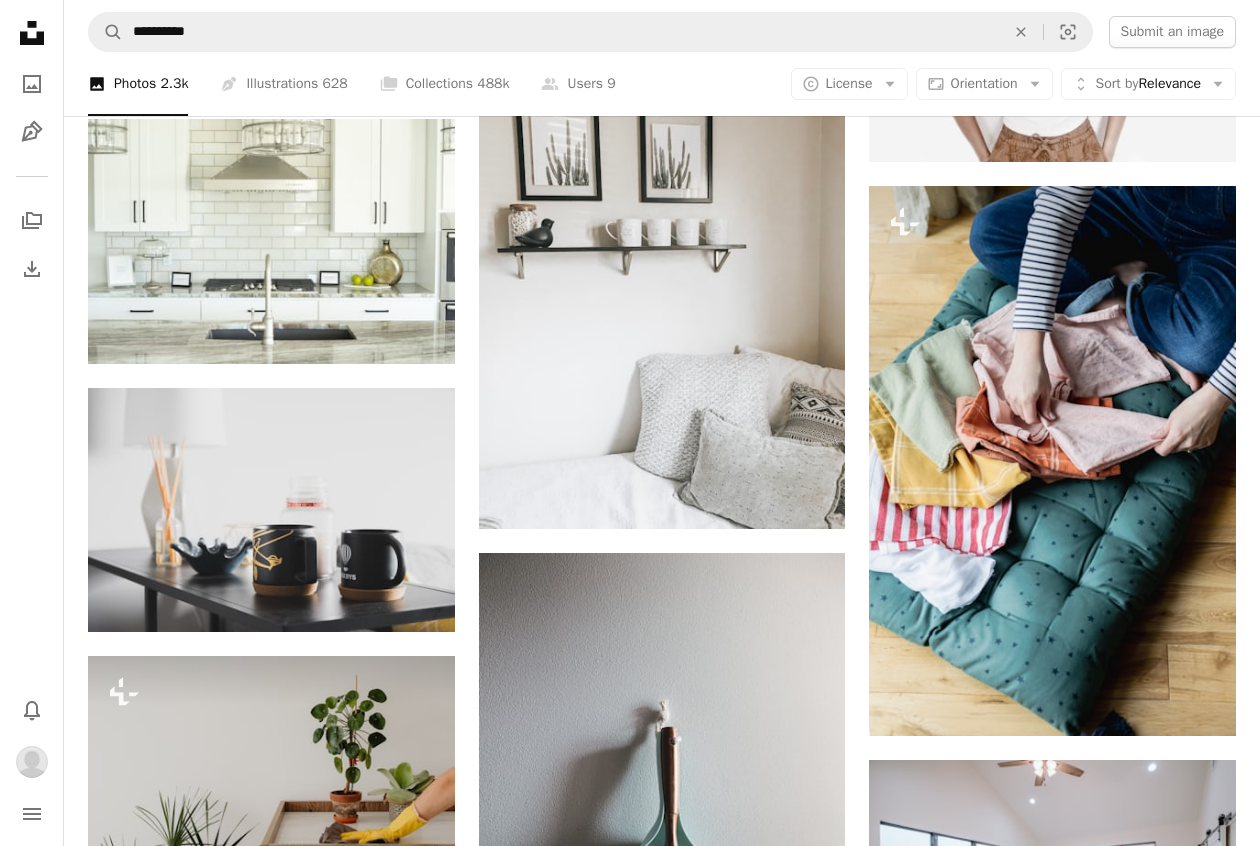 scroll, scrollTop: 35828, scrollLeft: 0, axis: vertical 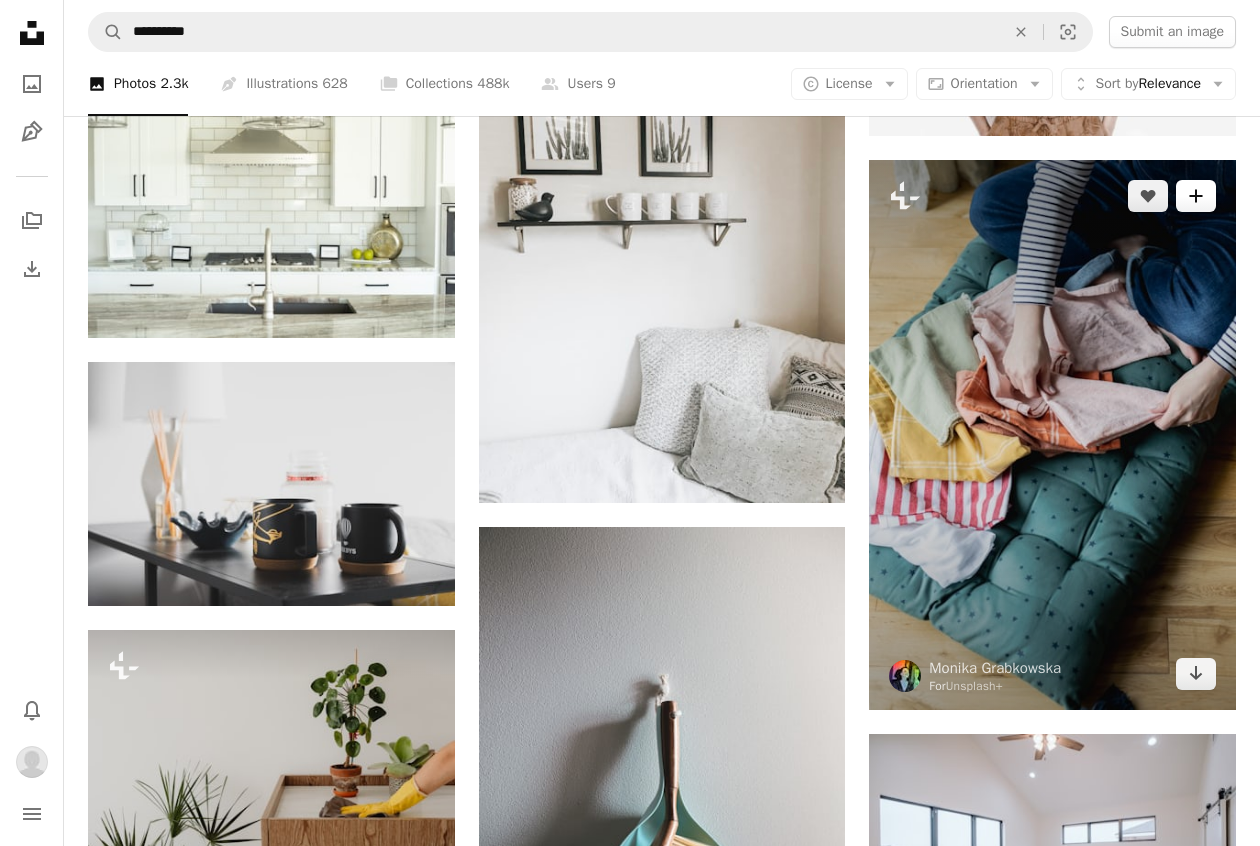click on "A plus sign" at bounding box center [1196, 196] 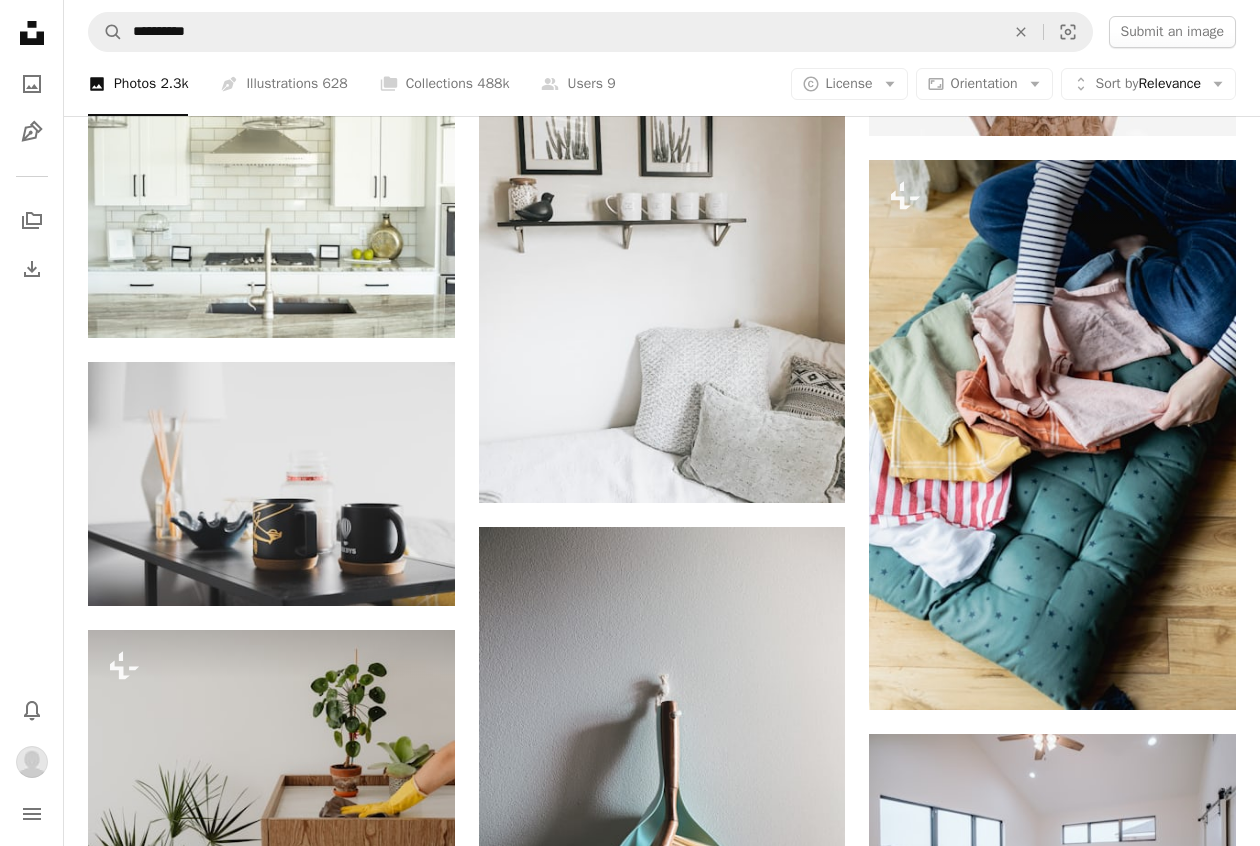 click on "3 photos" at bounding box center [796, 4033] 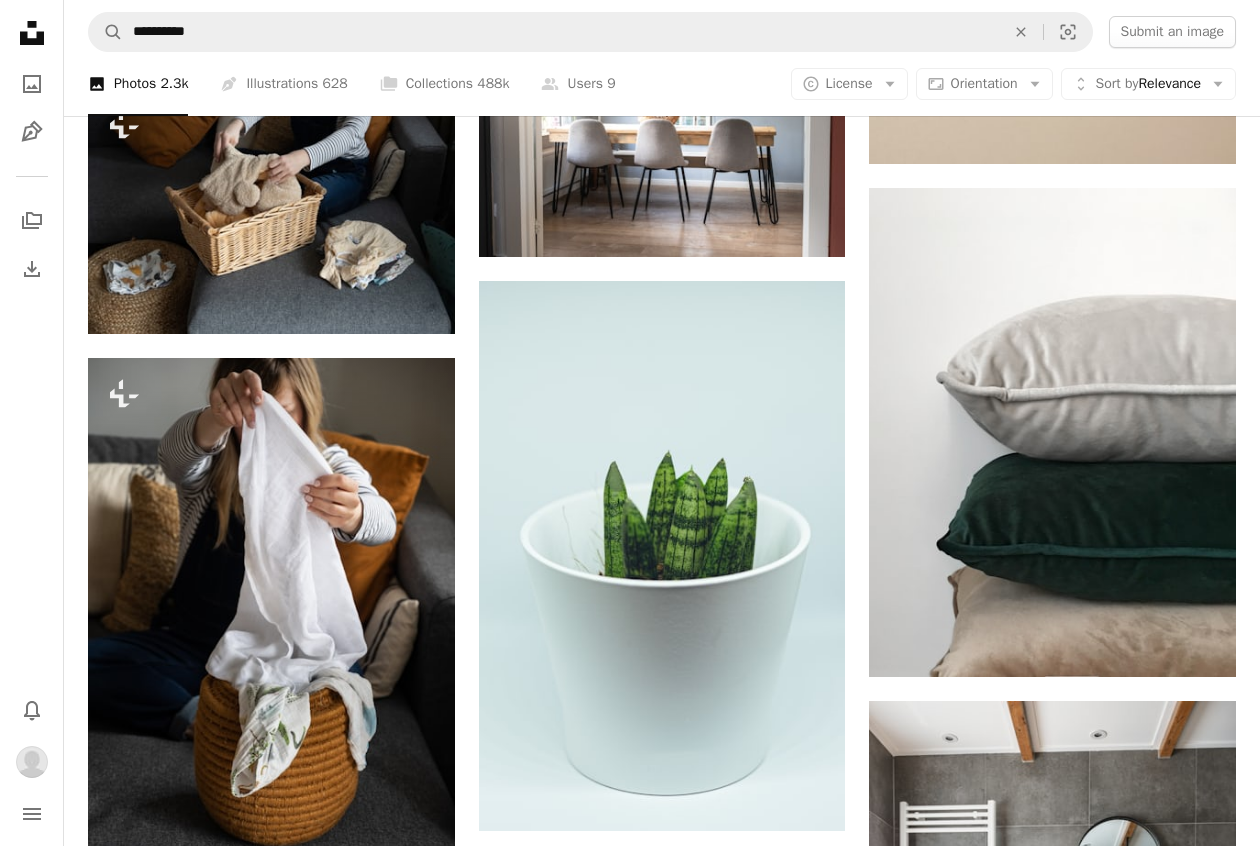 scroll, scrollTop: 38304, scrollLeft: 0, axis: vertical 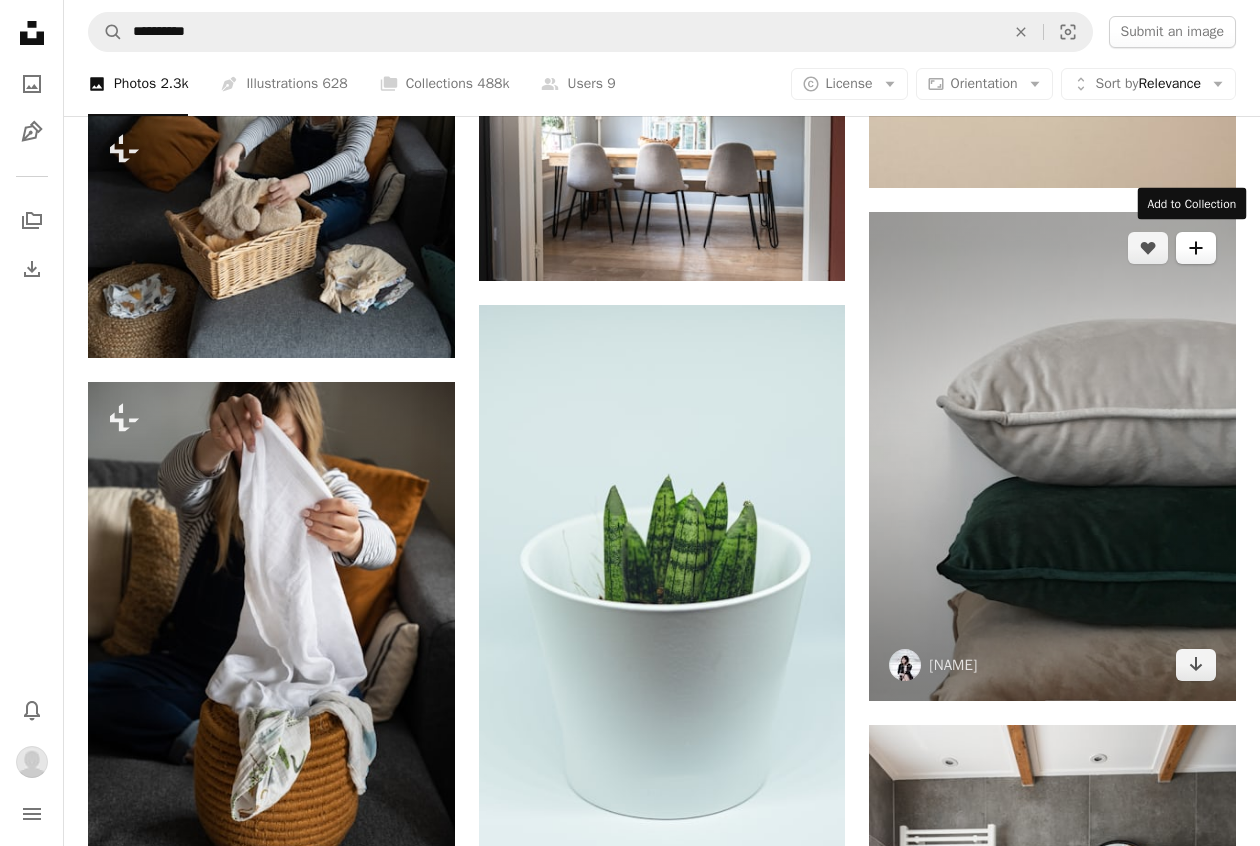 click on "A plus sign" at bounding box center [1196, 248] 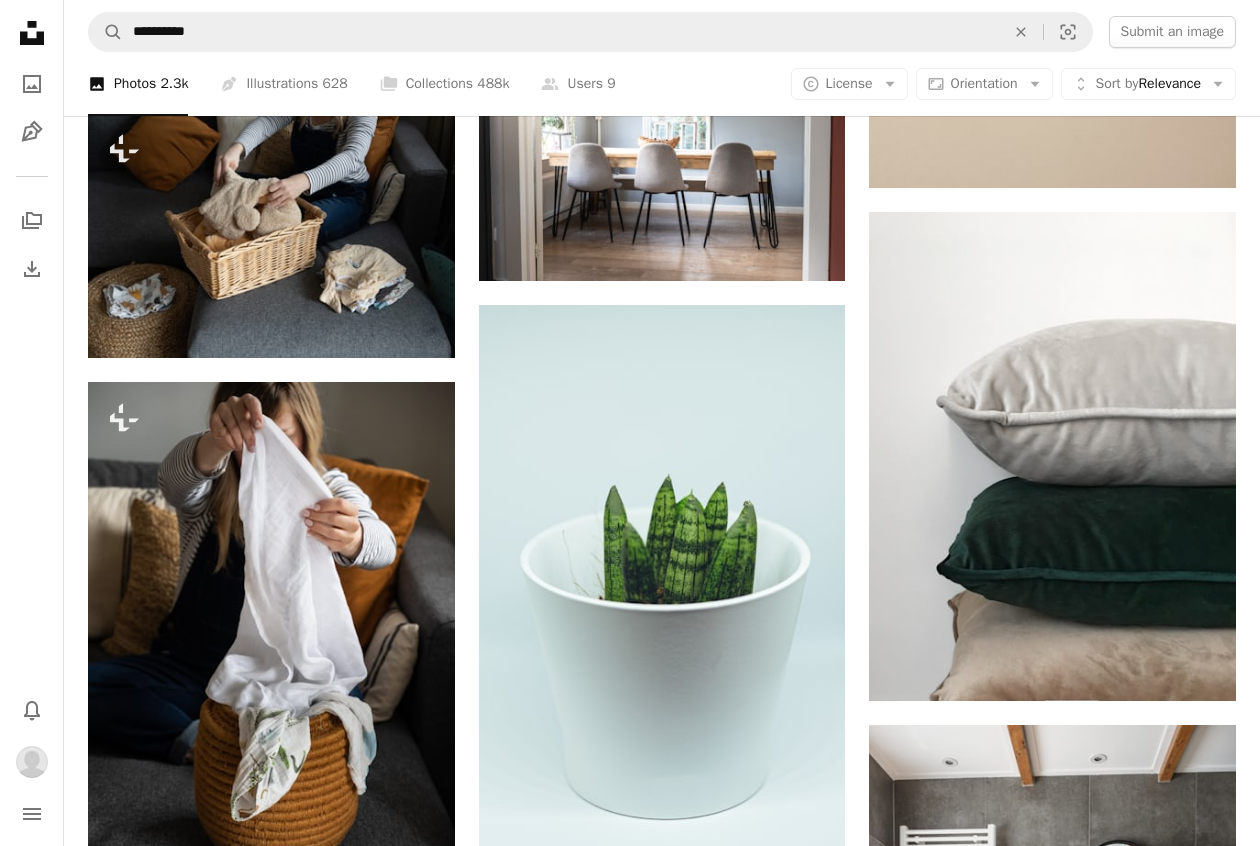 click on "A lock Life UnQluttered" at bounding box center [785, 4885] 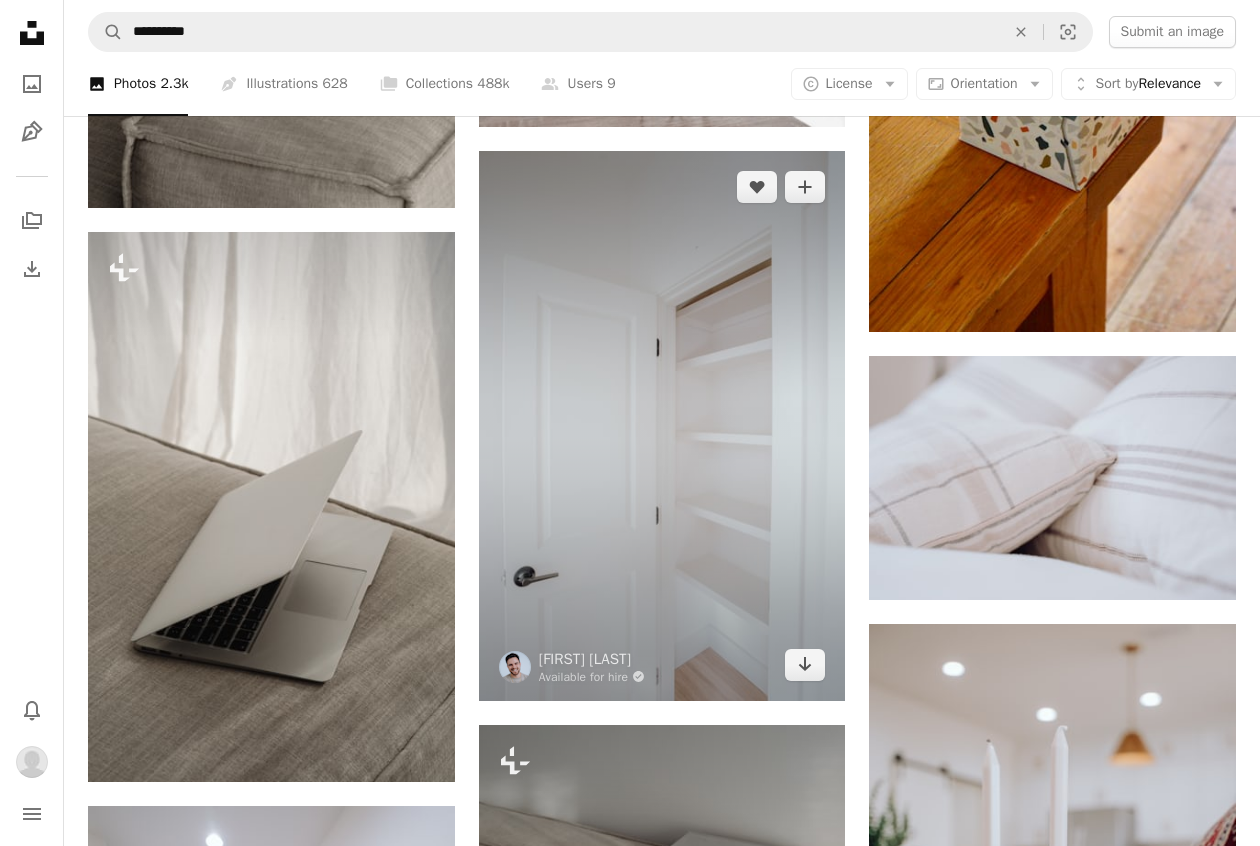 scroll, scrollTop: 18692, scrollLeft: 0, axis: vertical 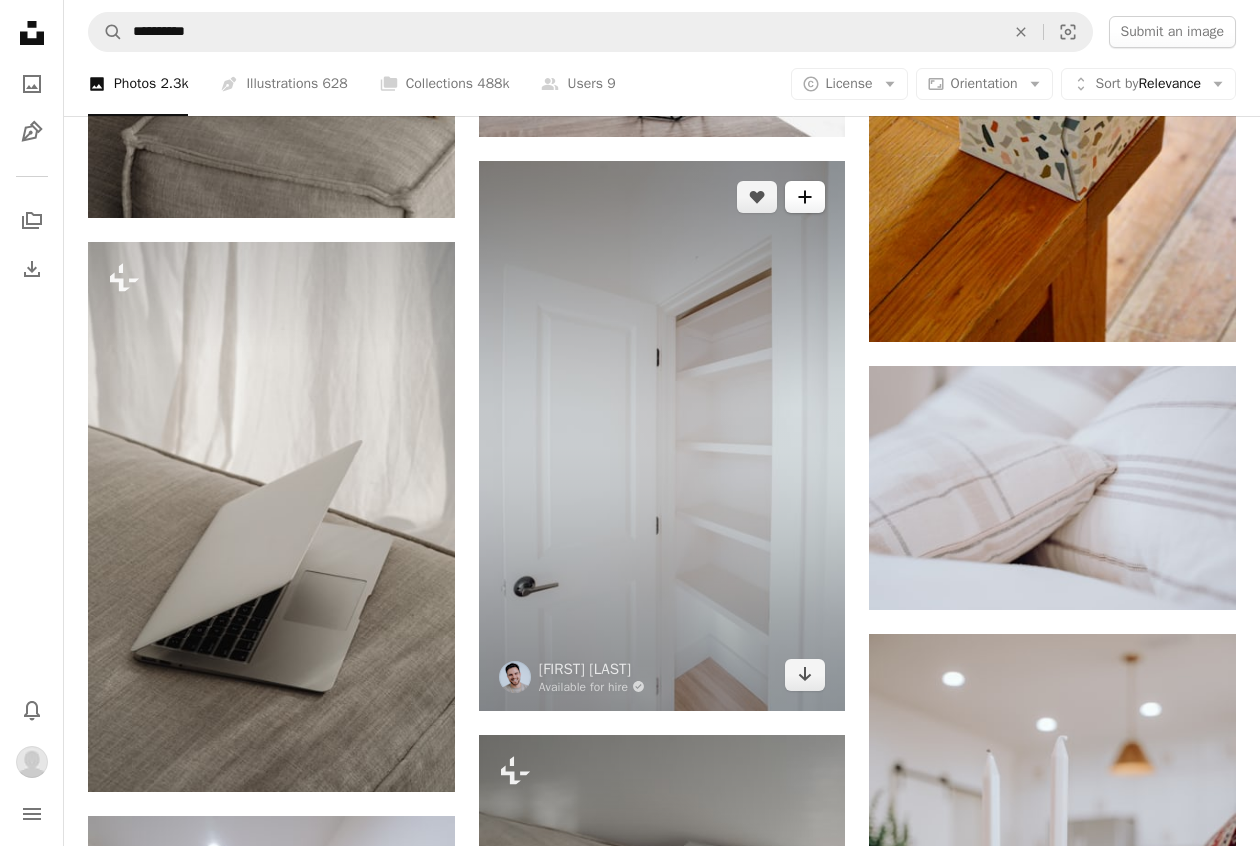 click on "A plus sign" 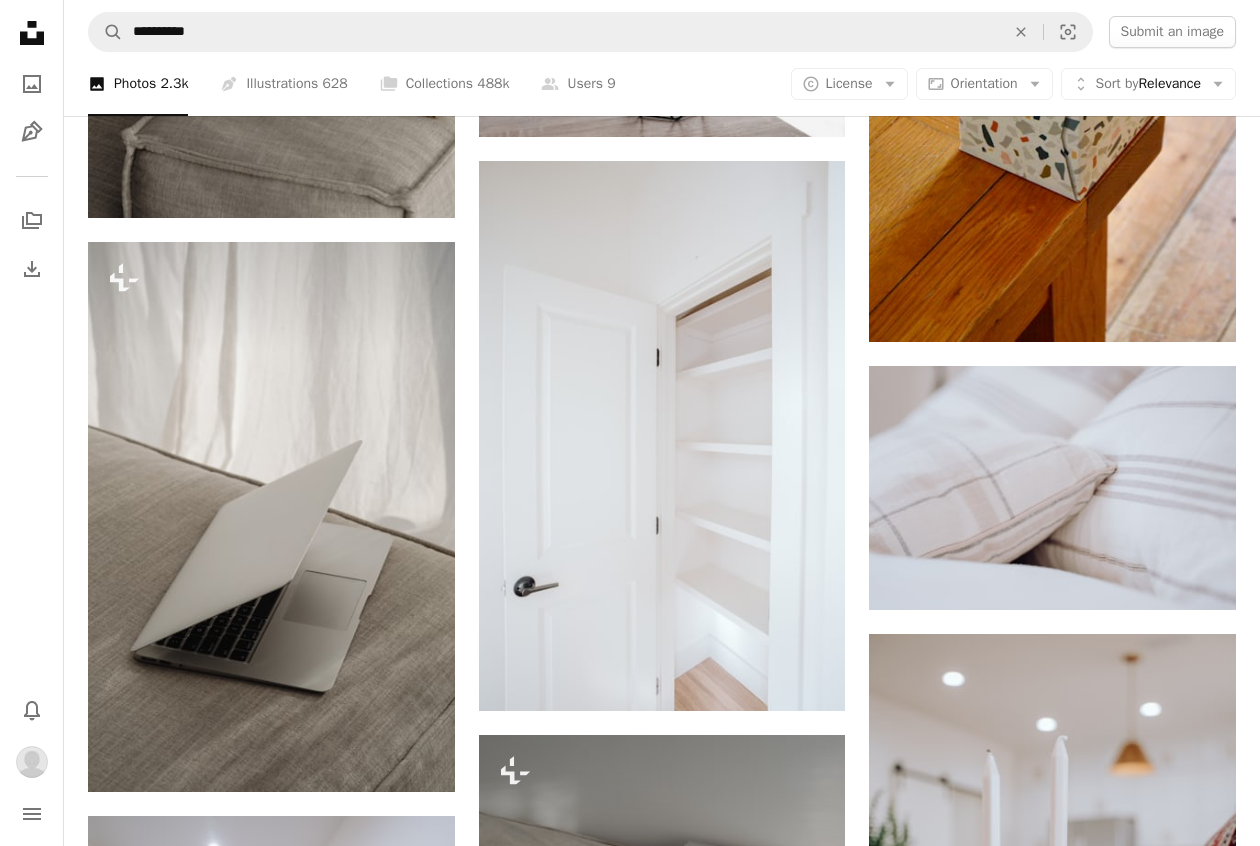click on "A lock Life UnQluttered" at bounding box center (785, 32492) 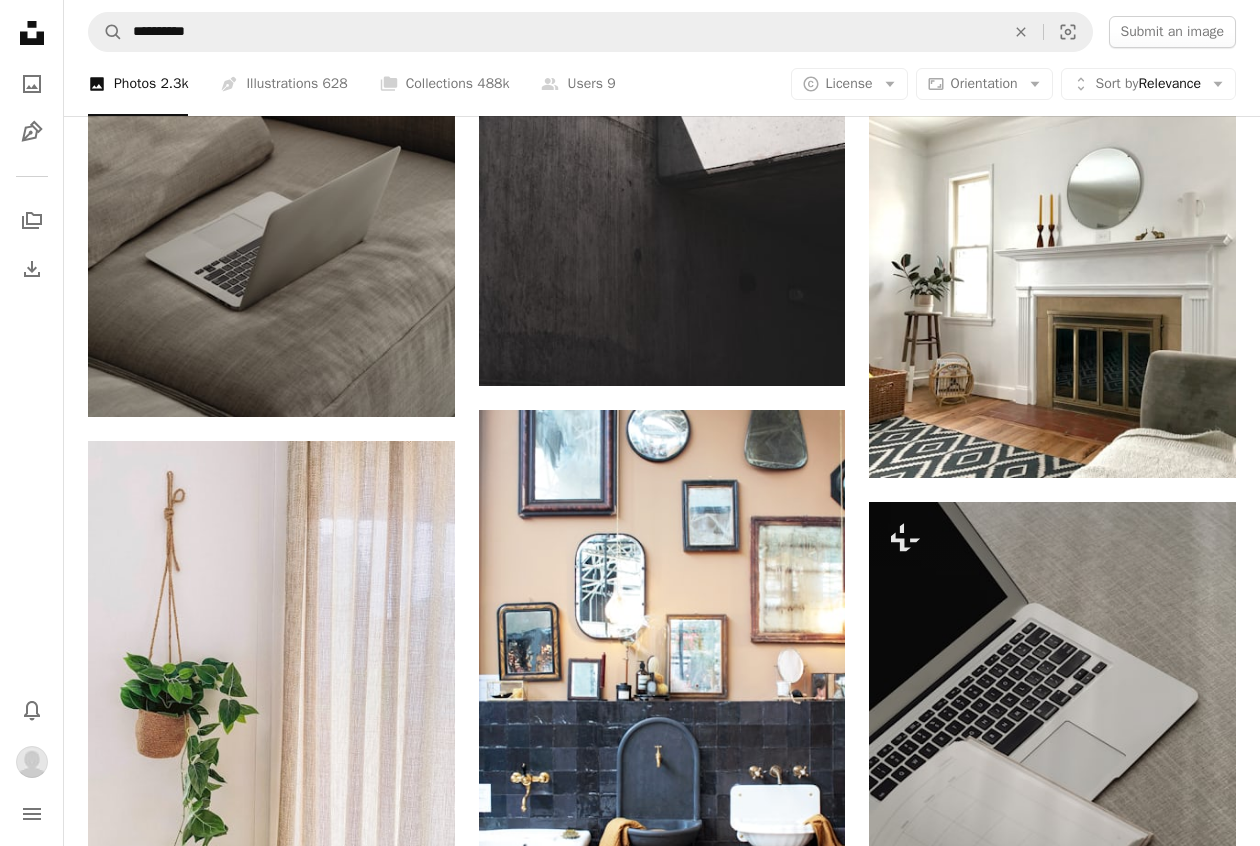 scroll, scrollTop: 16937, scrollLeft: 0, axis: vertical 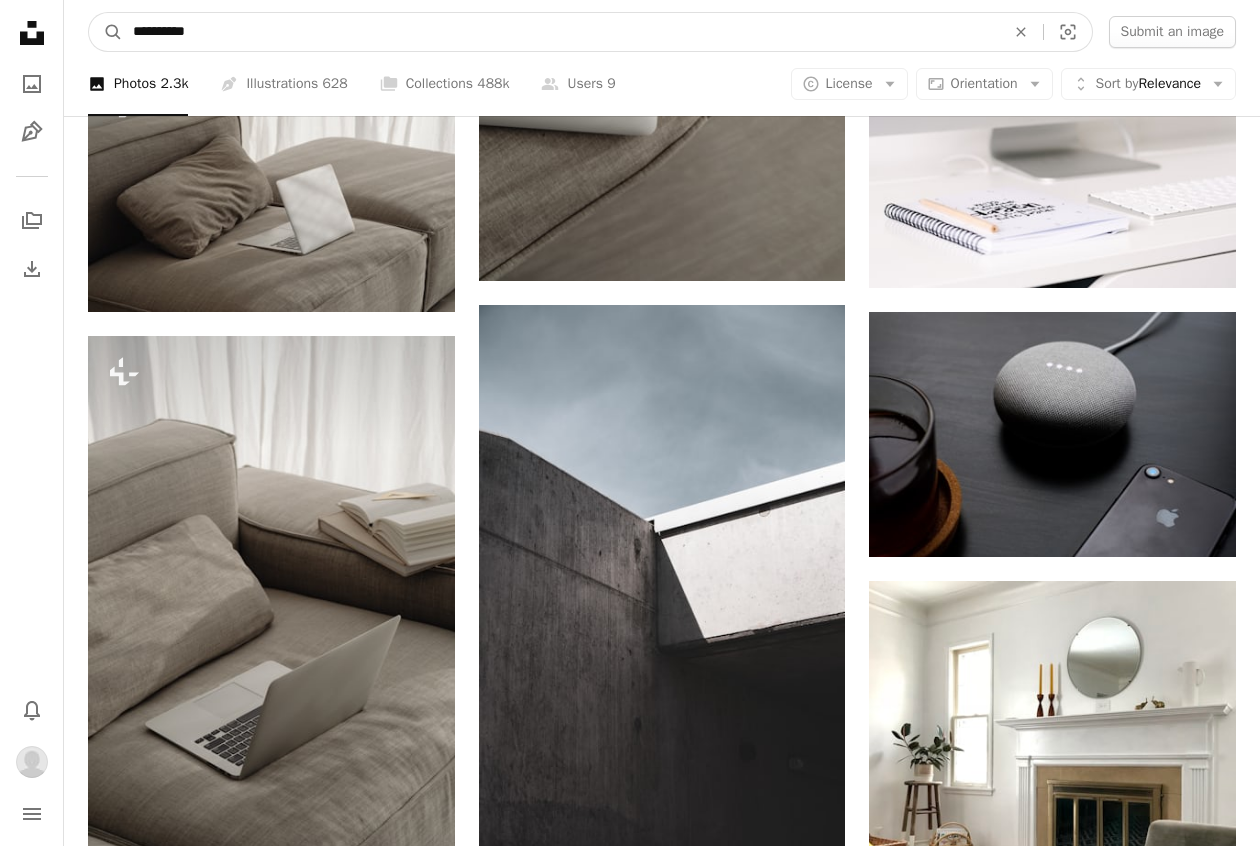 click on "**********" at bounding box center (561, 32) 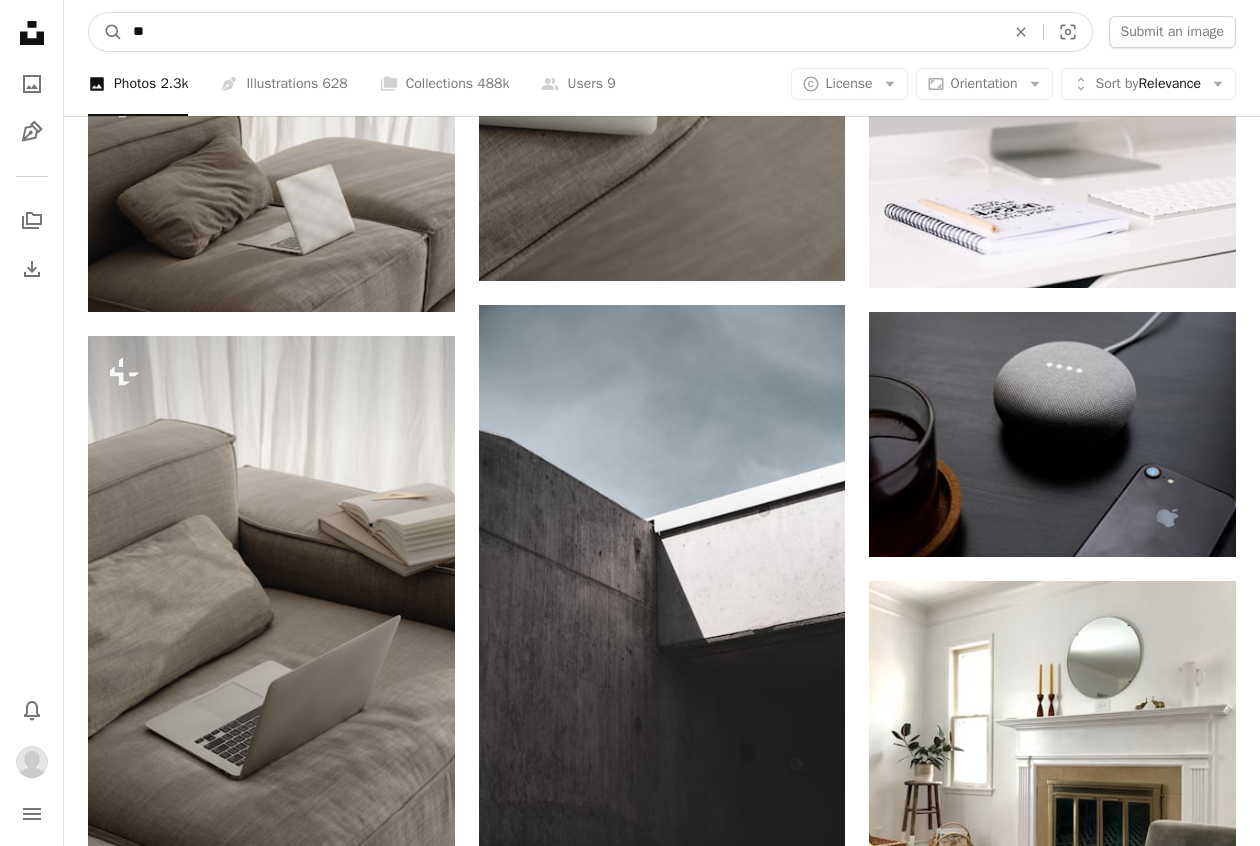 type on "*" 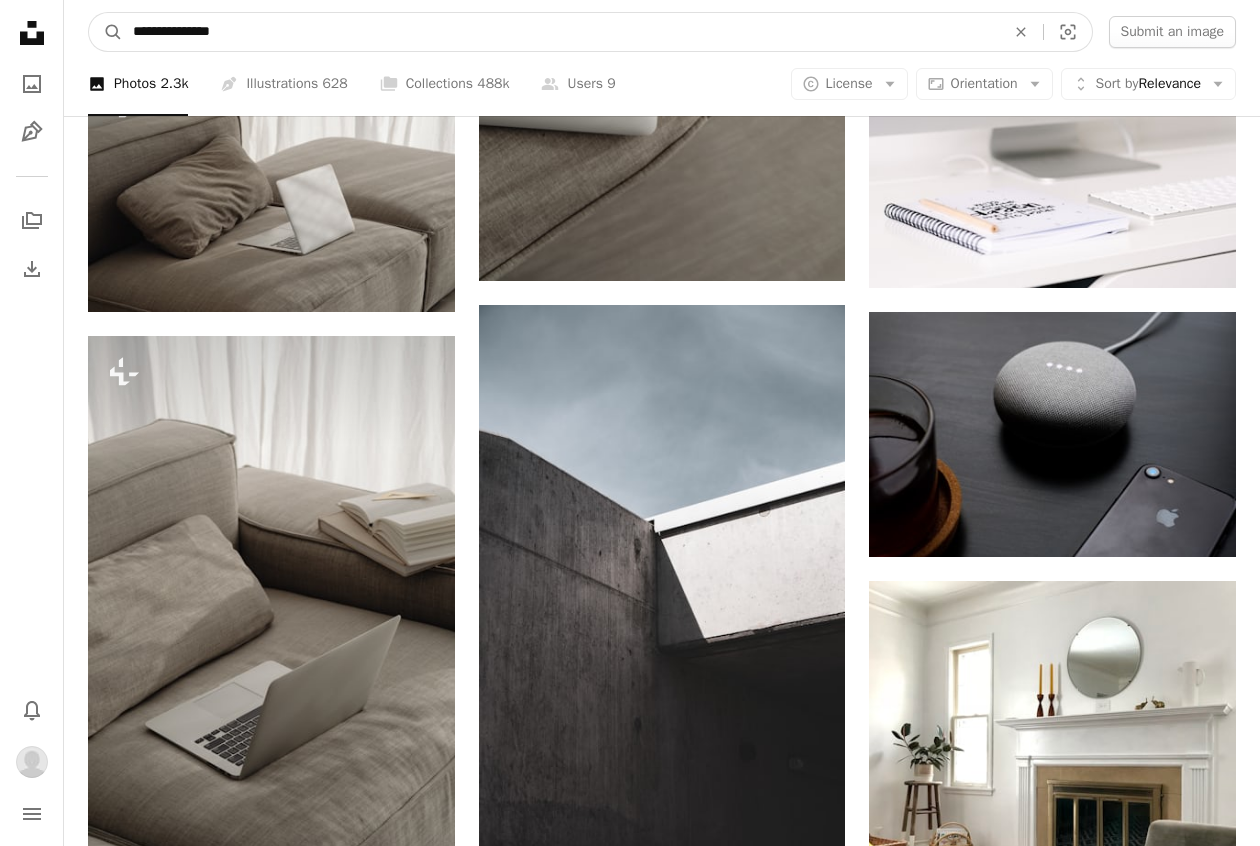 type on "**********" 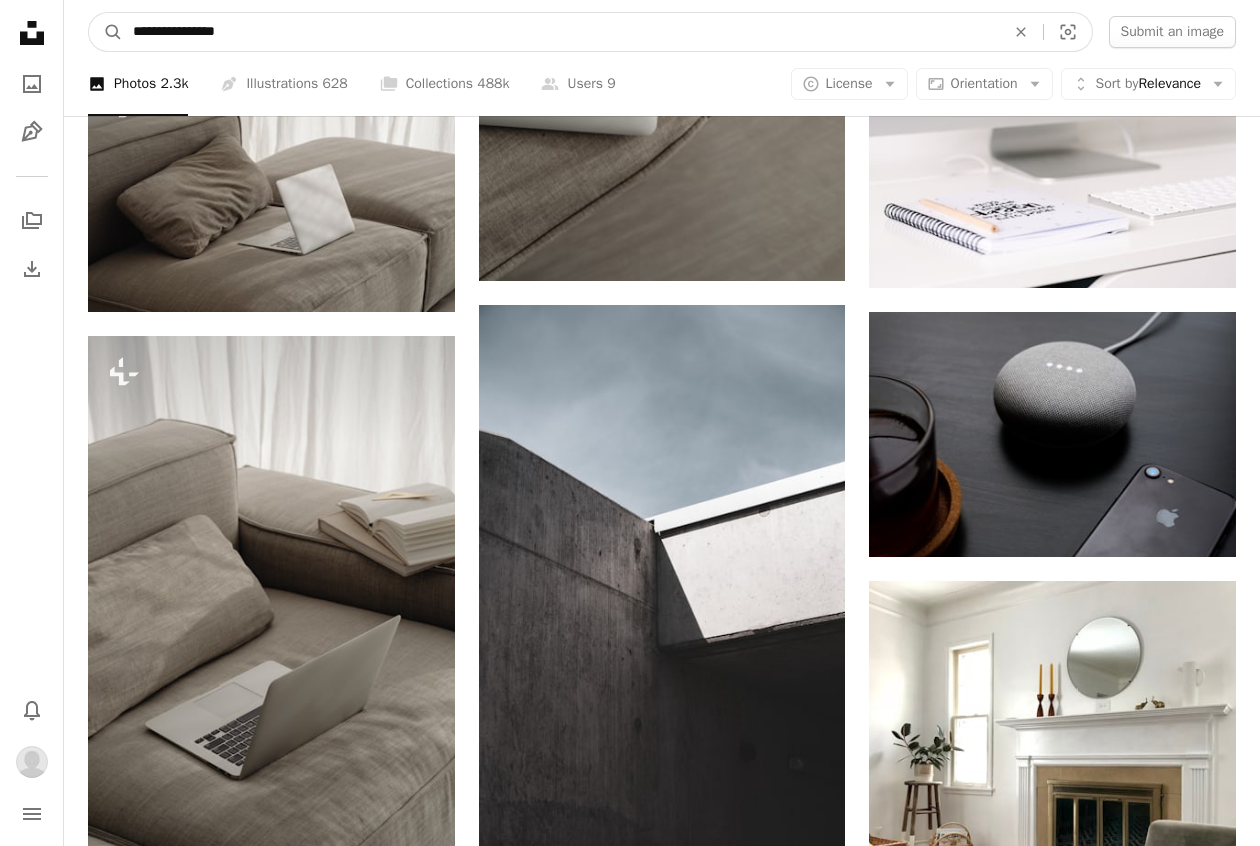 click on "A magnifying glass" at bounding box center [106, 32] 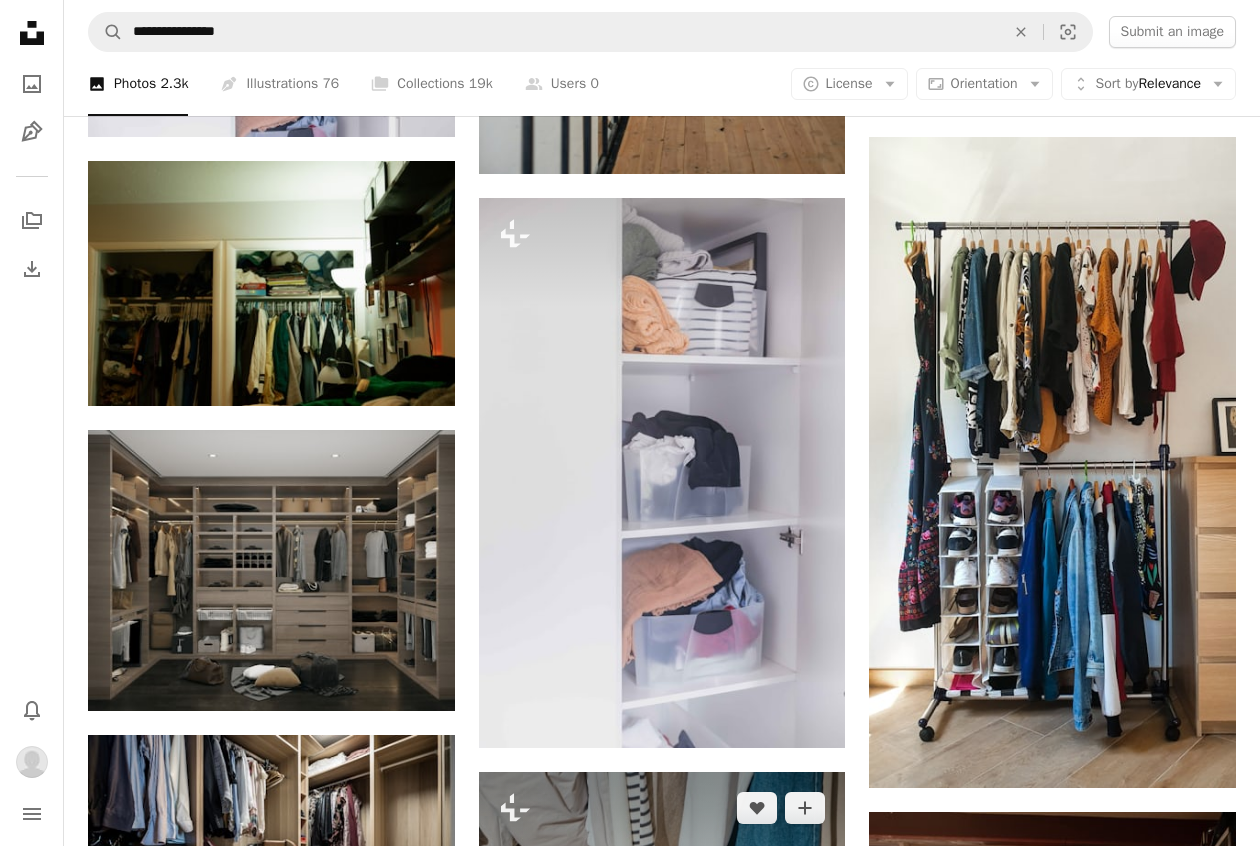 scroll, scrollTop: 615, scrollLeft: 0, axis: vertical 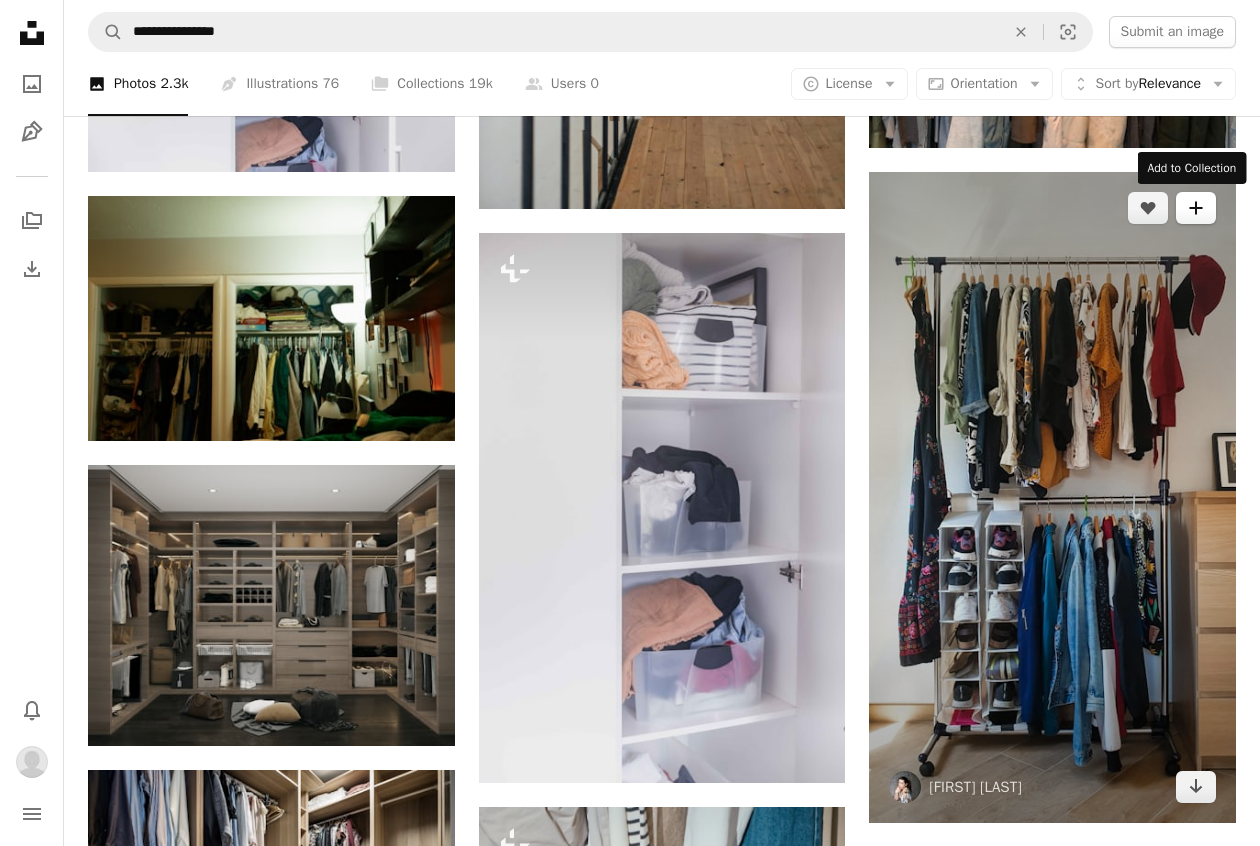 click on "A plus sign" 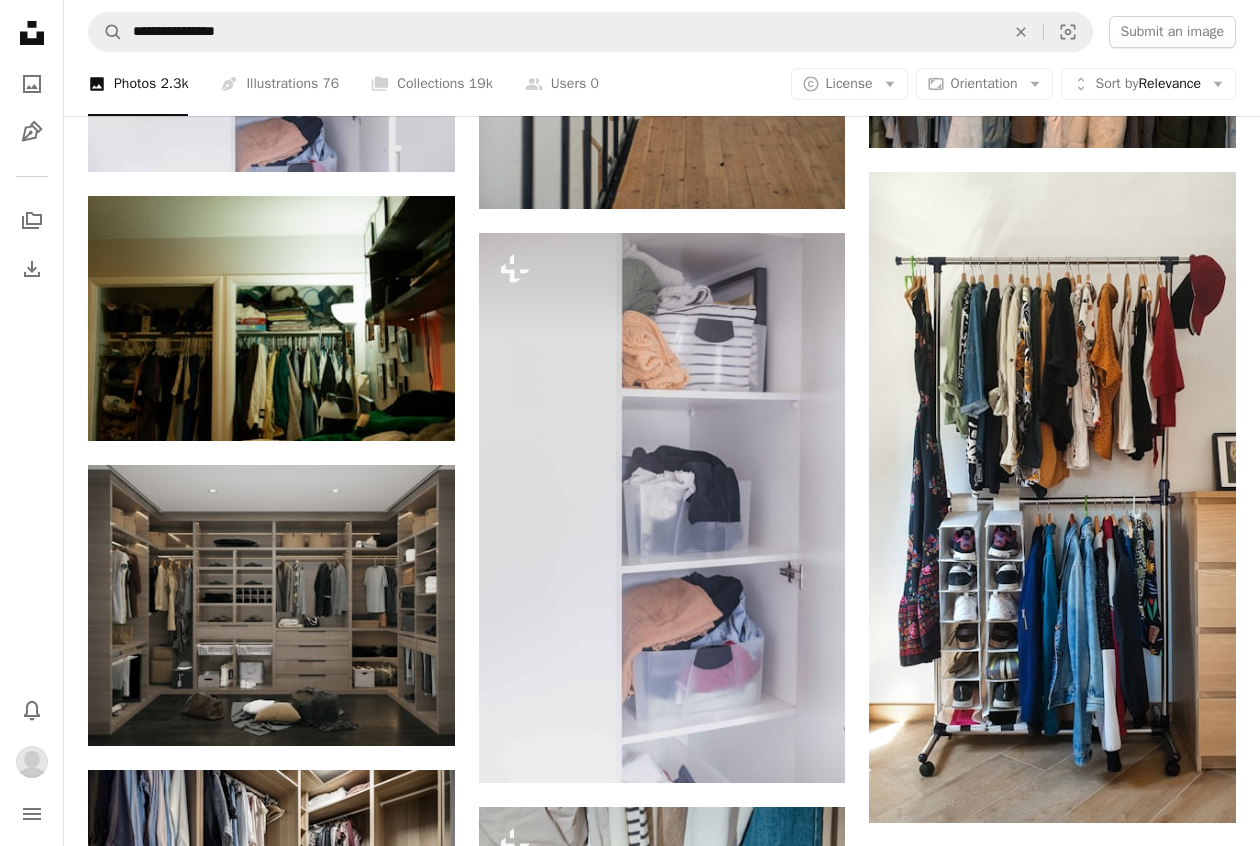 click on "6 photos" at bounding box center (796, 5896) 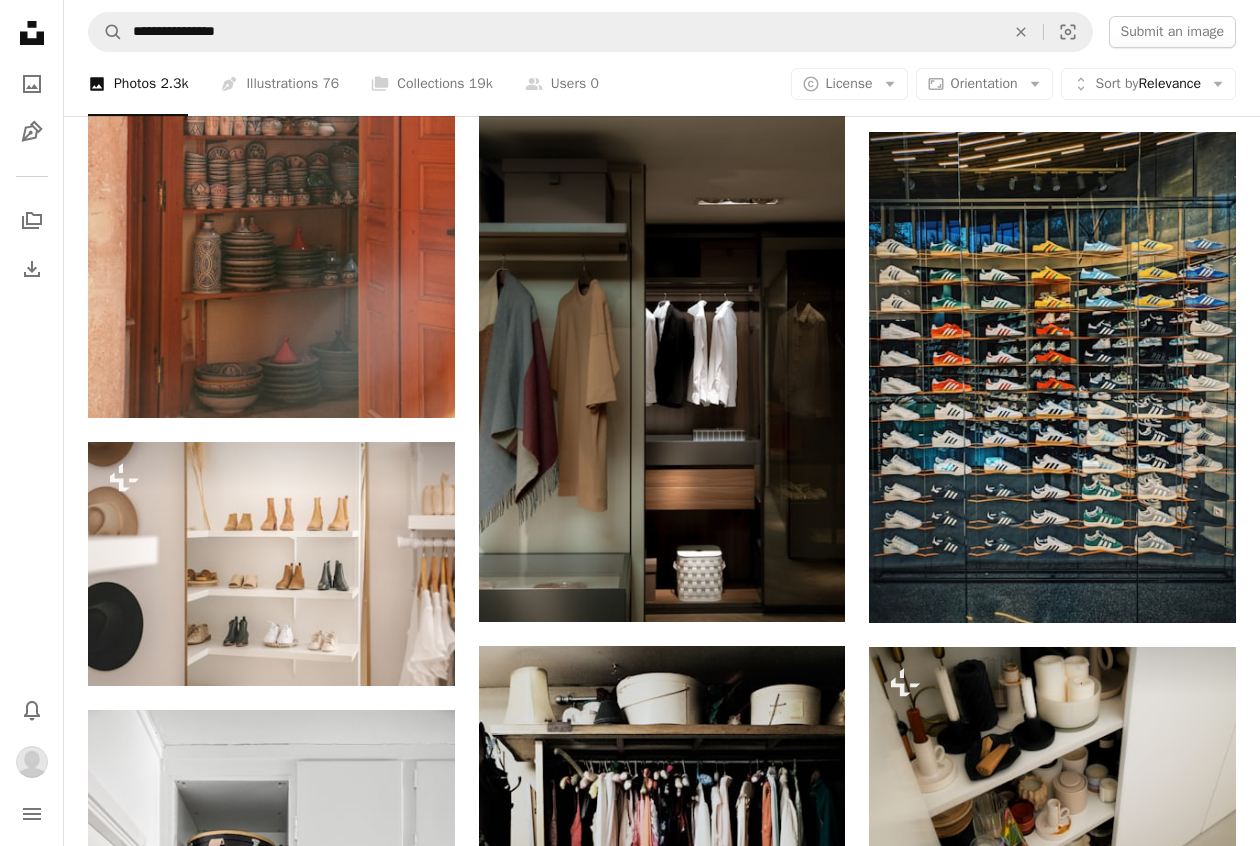 scroll, scrollTop: 19839, scrollLeft: 0, axis: vertical 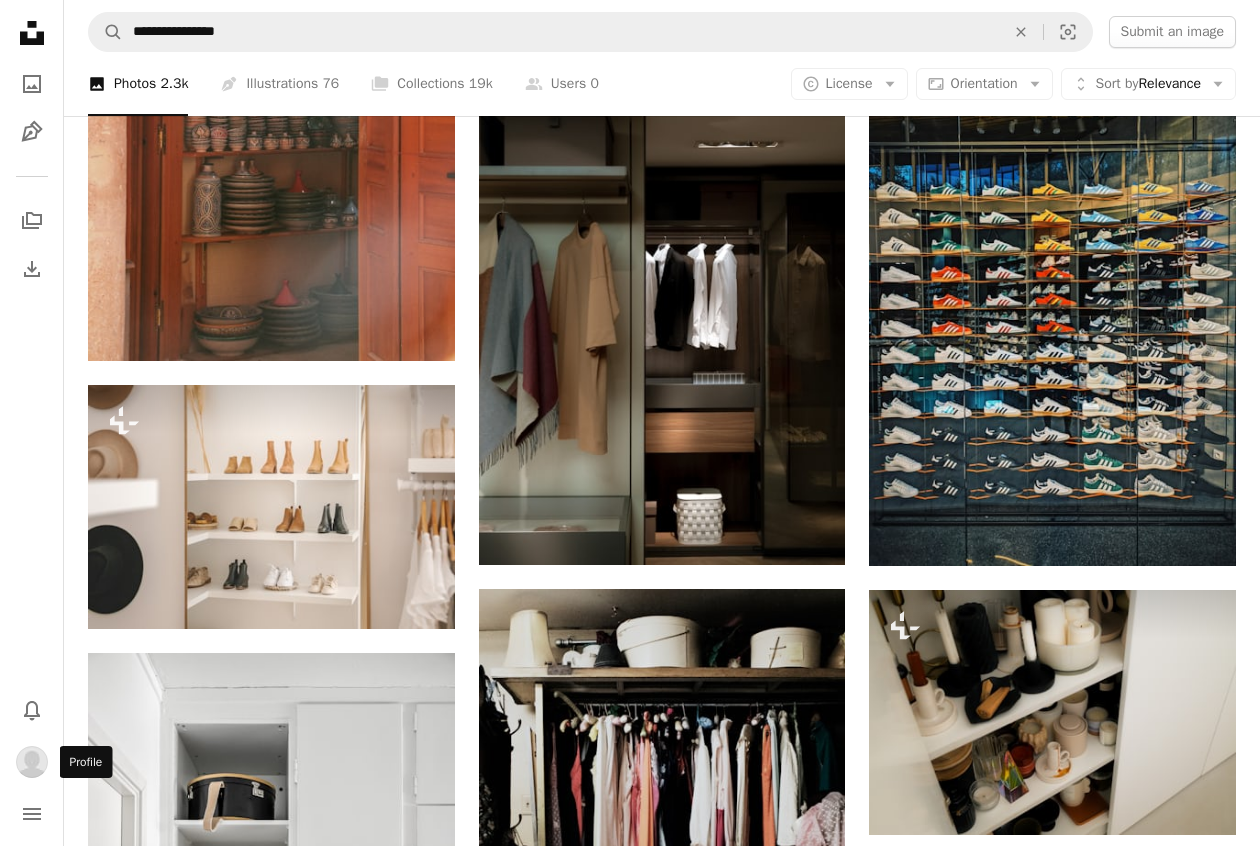 click at bounding box center (32, 762) 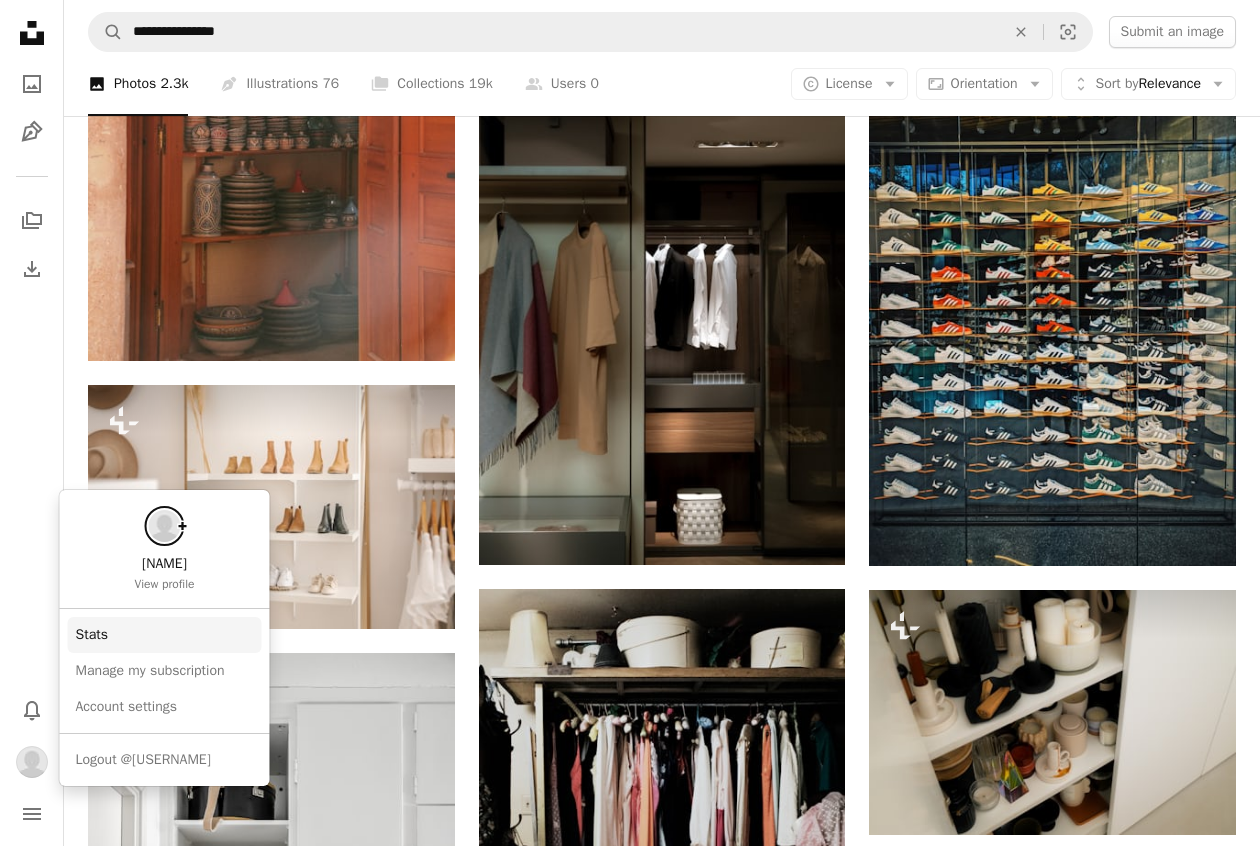 click on "Stats" at bounding box center [165, 635] 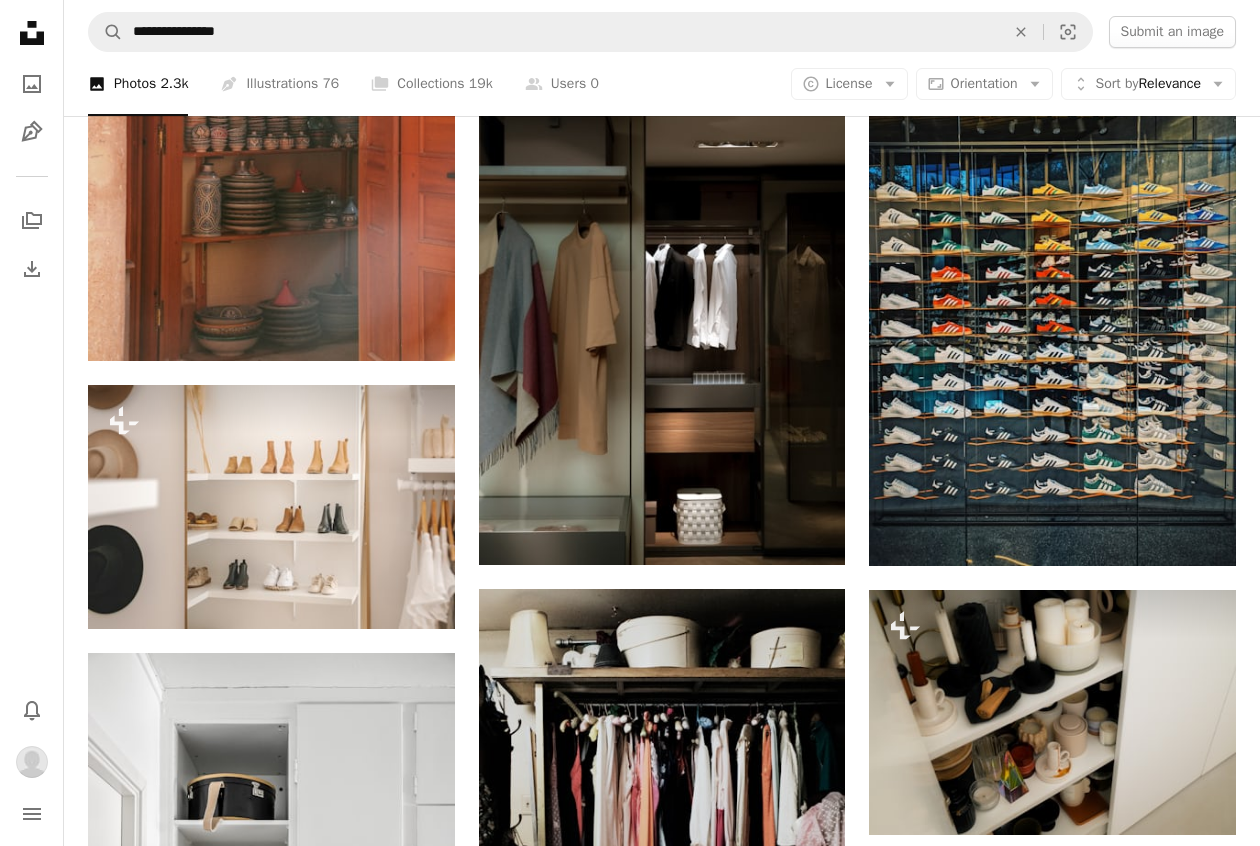 scroll, scrollTop: 0, scrollLeft: 0, axis: both 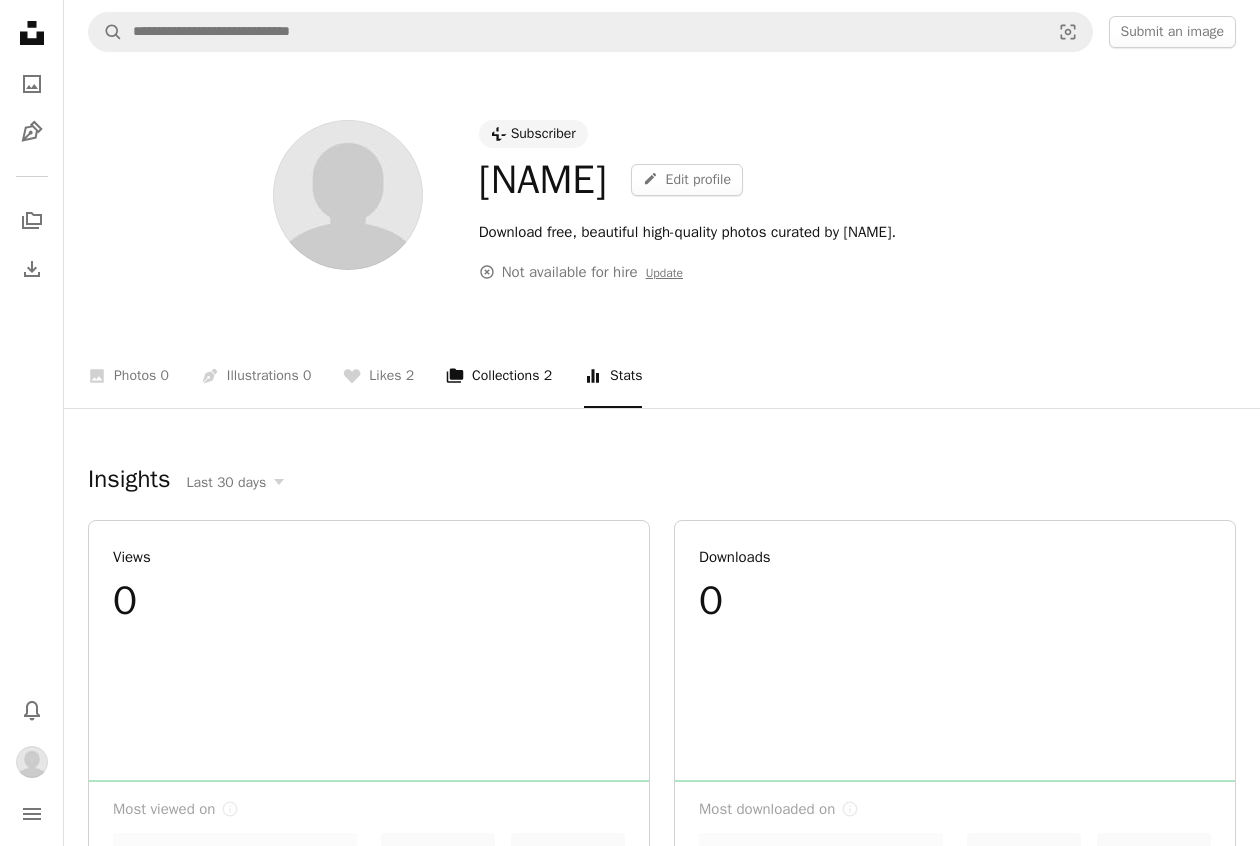 click on "A stack of folders Collections   2" at bounding box center [499, 376] 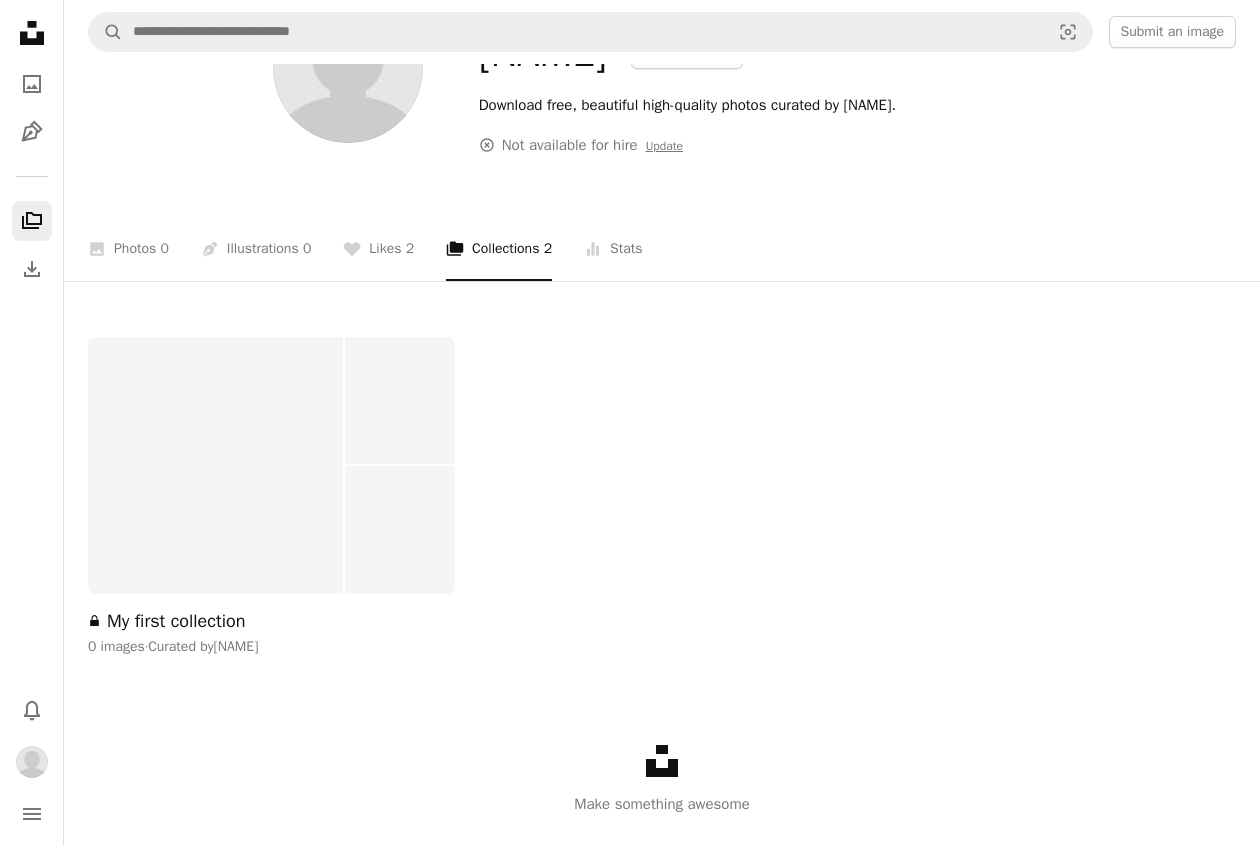 scroll, scrollTop: 90, scrollLeft: 0, axis: vertical 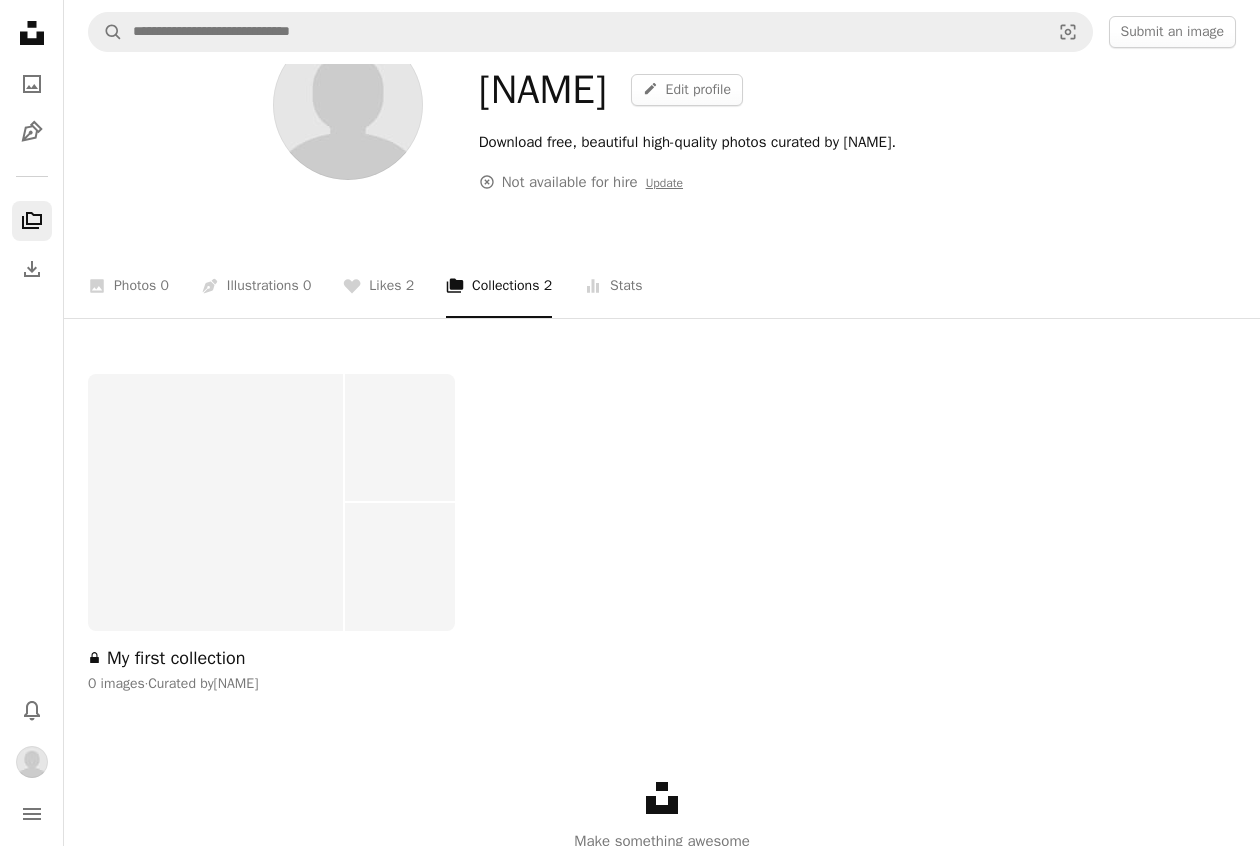 click on "A stack of folders Collections   2" at bounding box center [499, 286] 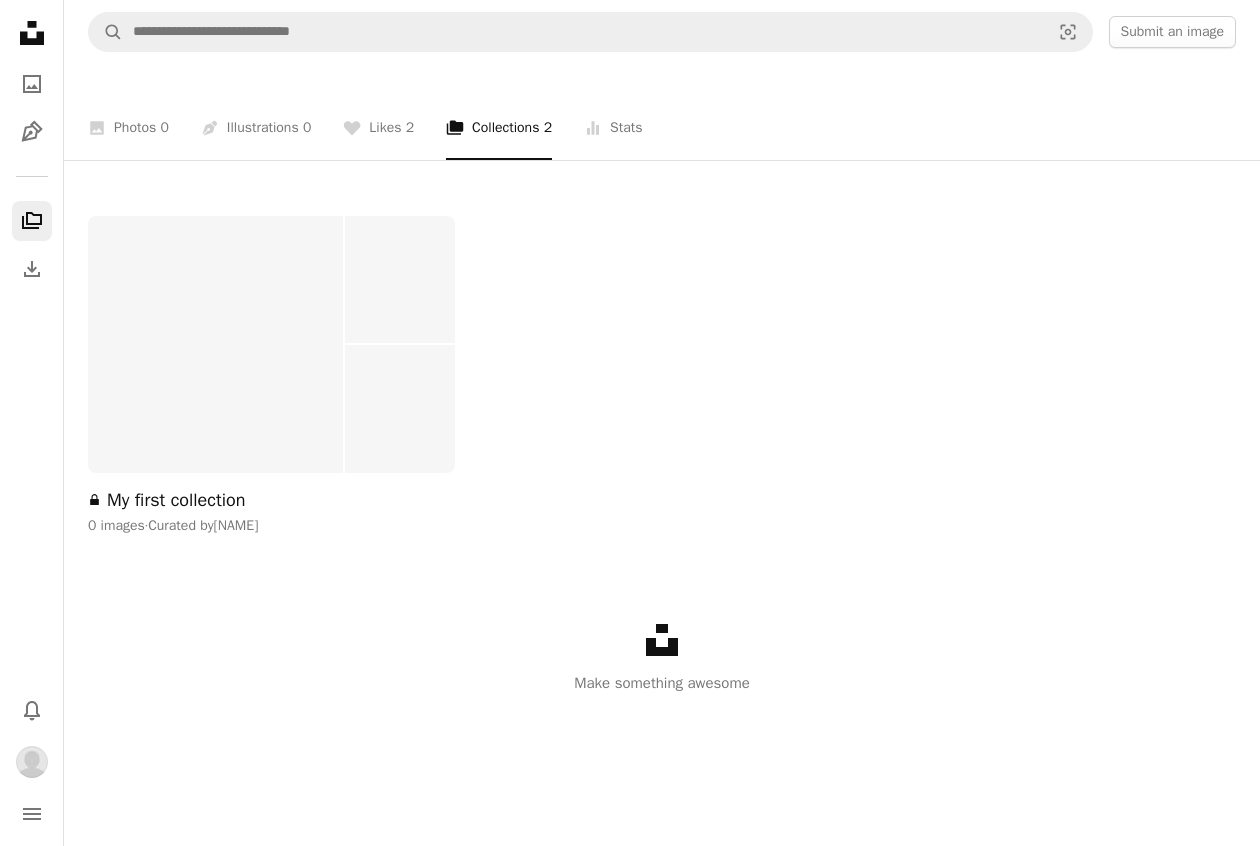 scroll, scrollTop: 249, scrollLeft: 0, axis: vertical 